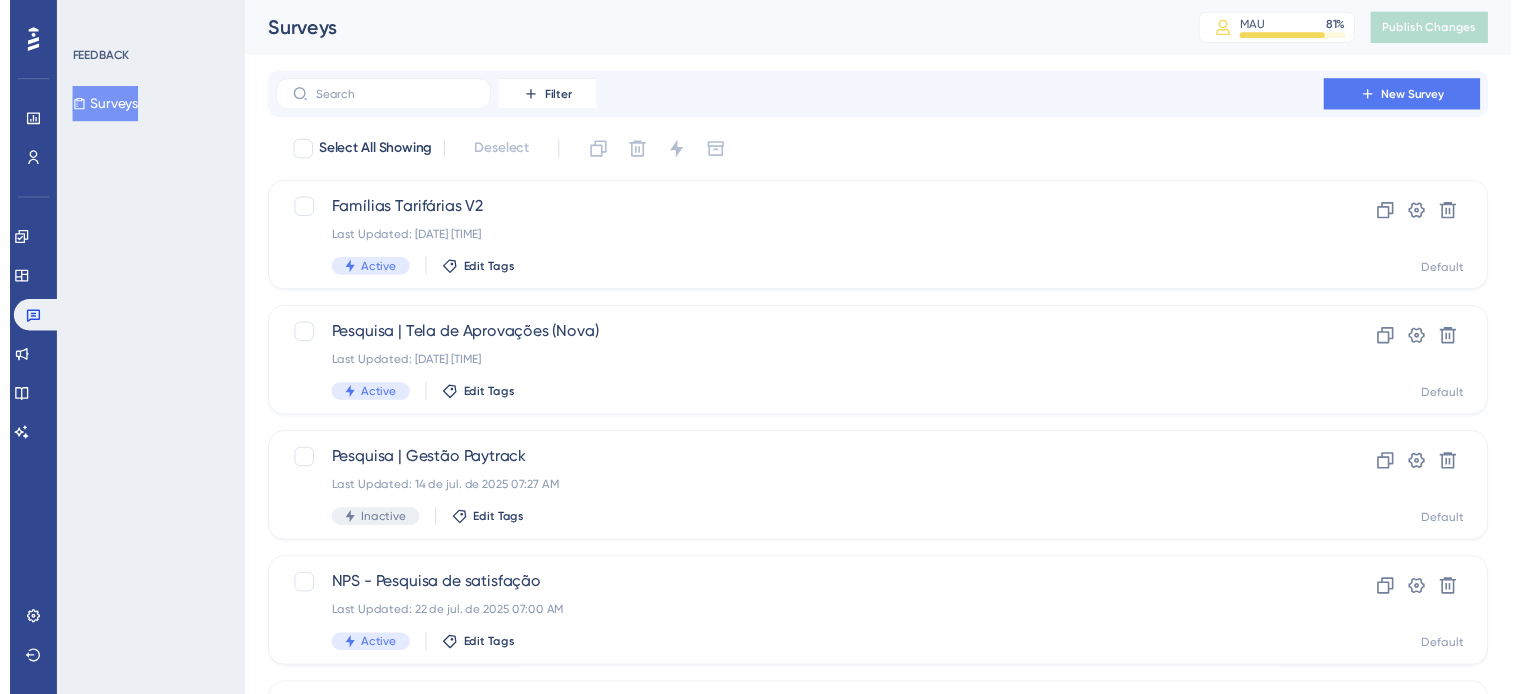 scroll, scrollTop: 0, scrollLeft: 0, axis: both 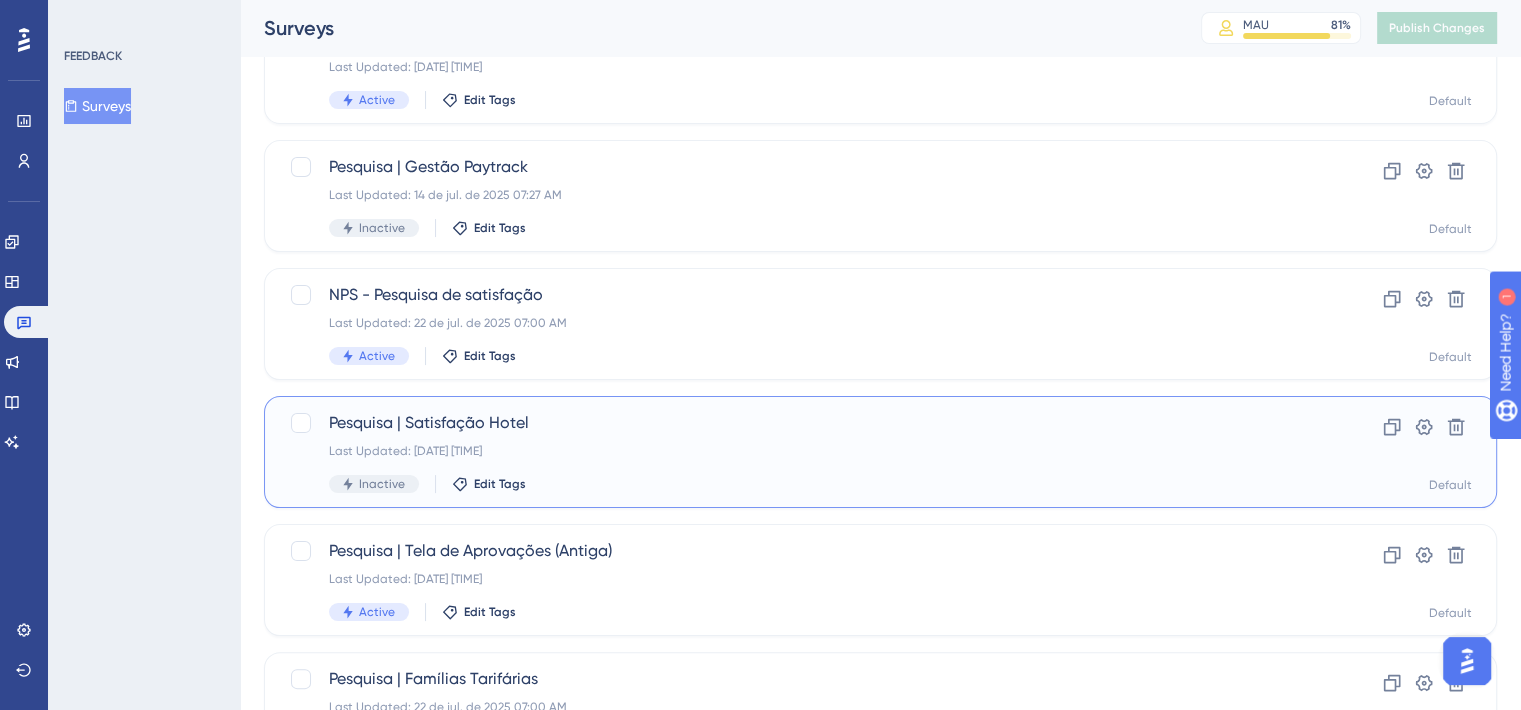 click on "Pesquisa | Satisfação Hotel Last Updated: 11 de jul. de 2025 10:11 AM Inactive Edit Tags" at bounding box center (800, 452) 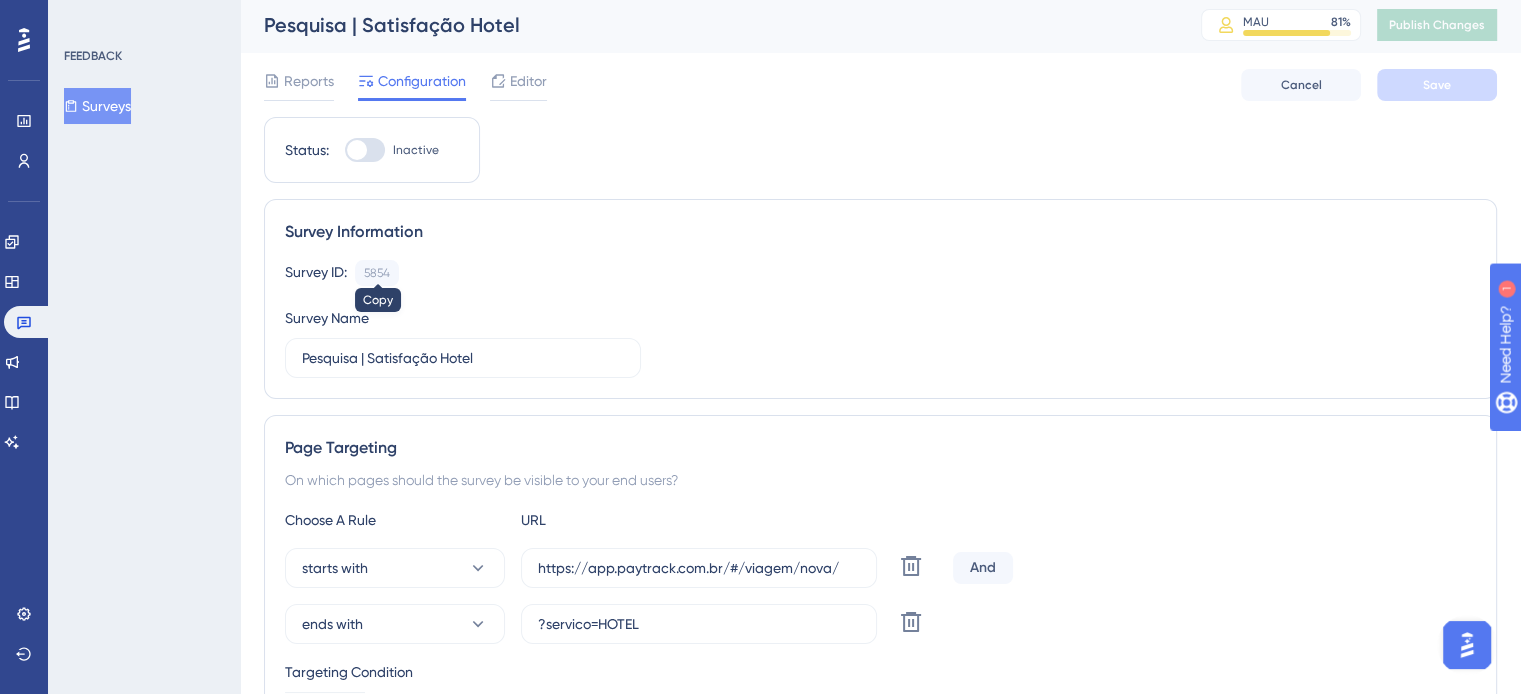 scroll, scrollTop: 0, scrollLeft: 0, axis: both 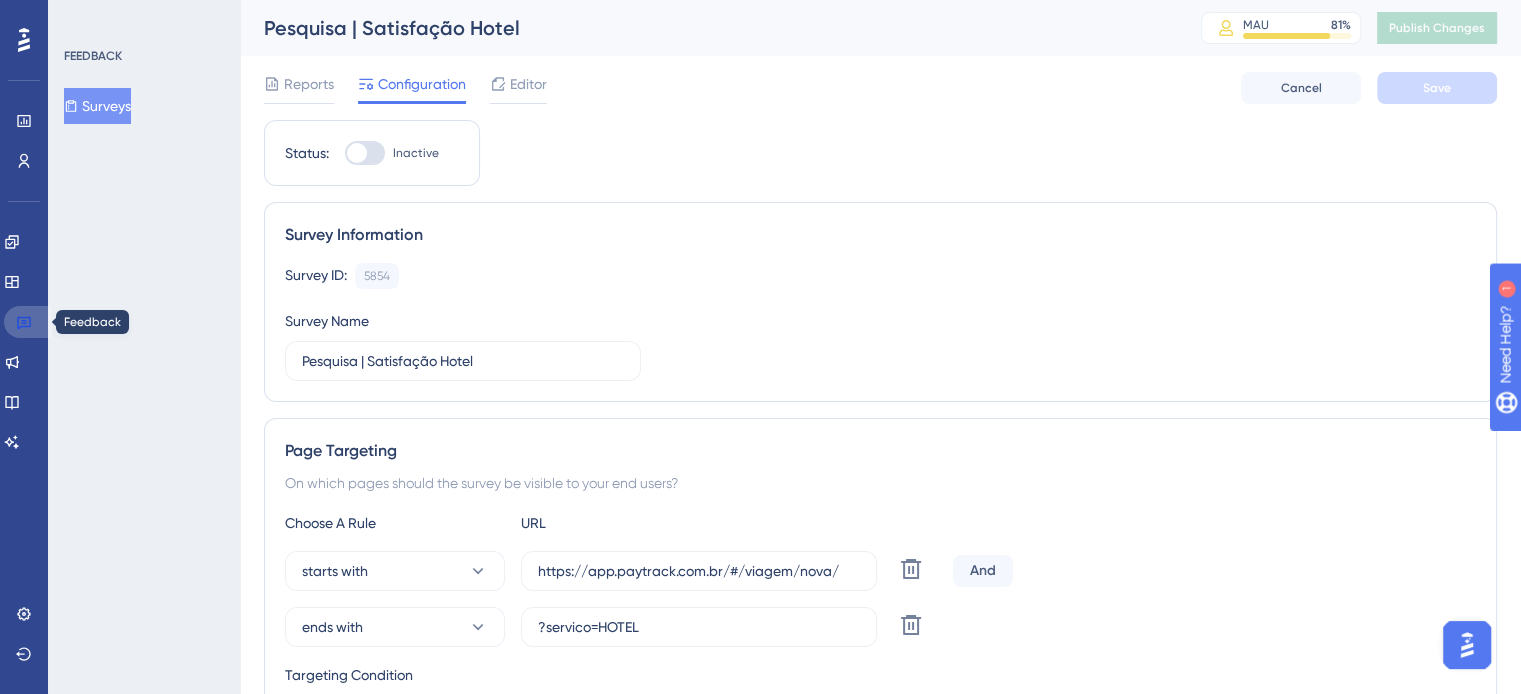 click 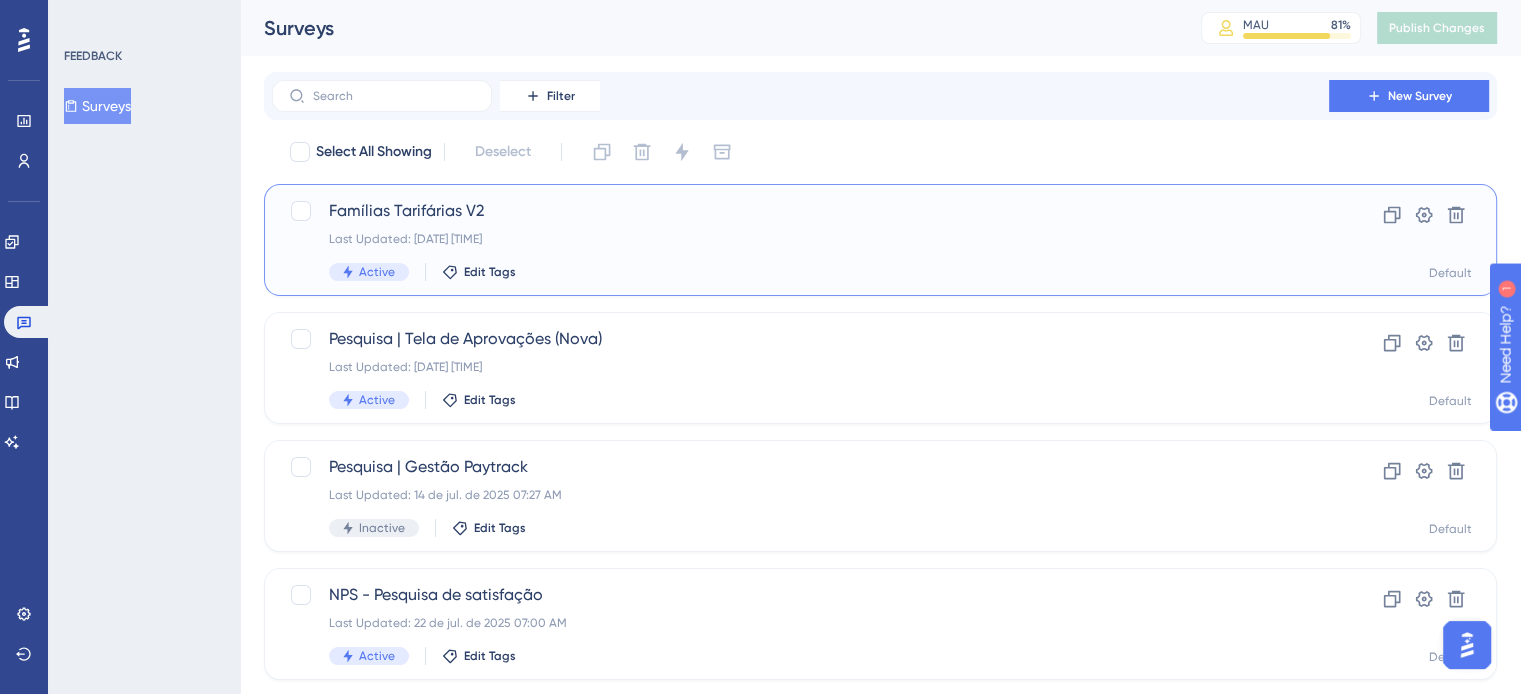 click on "Last Updated: 04 de ago. de 2025 08:38 AM" at bounding box center (800, 239) 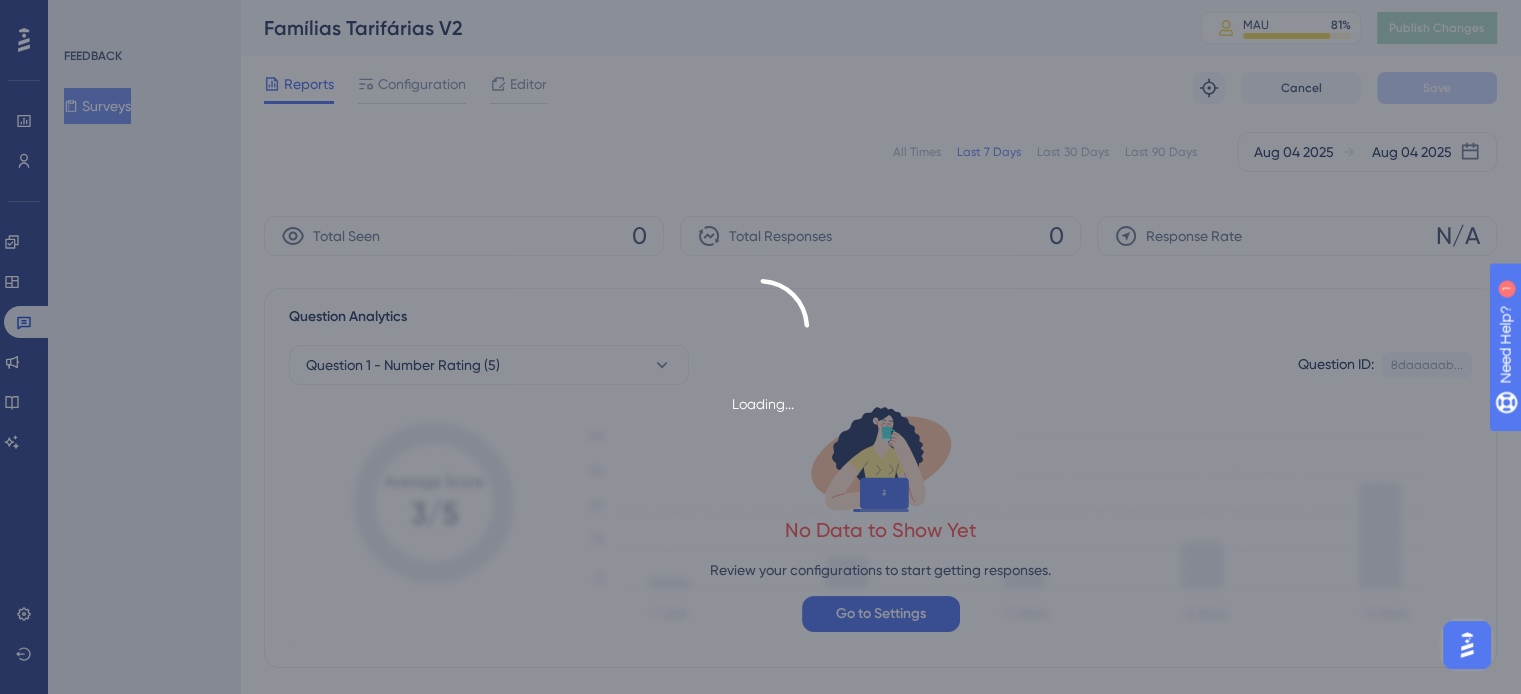 click on "Loading..." at bounding box center [760, 347] 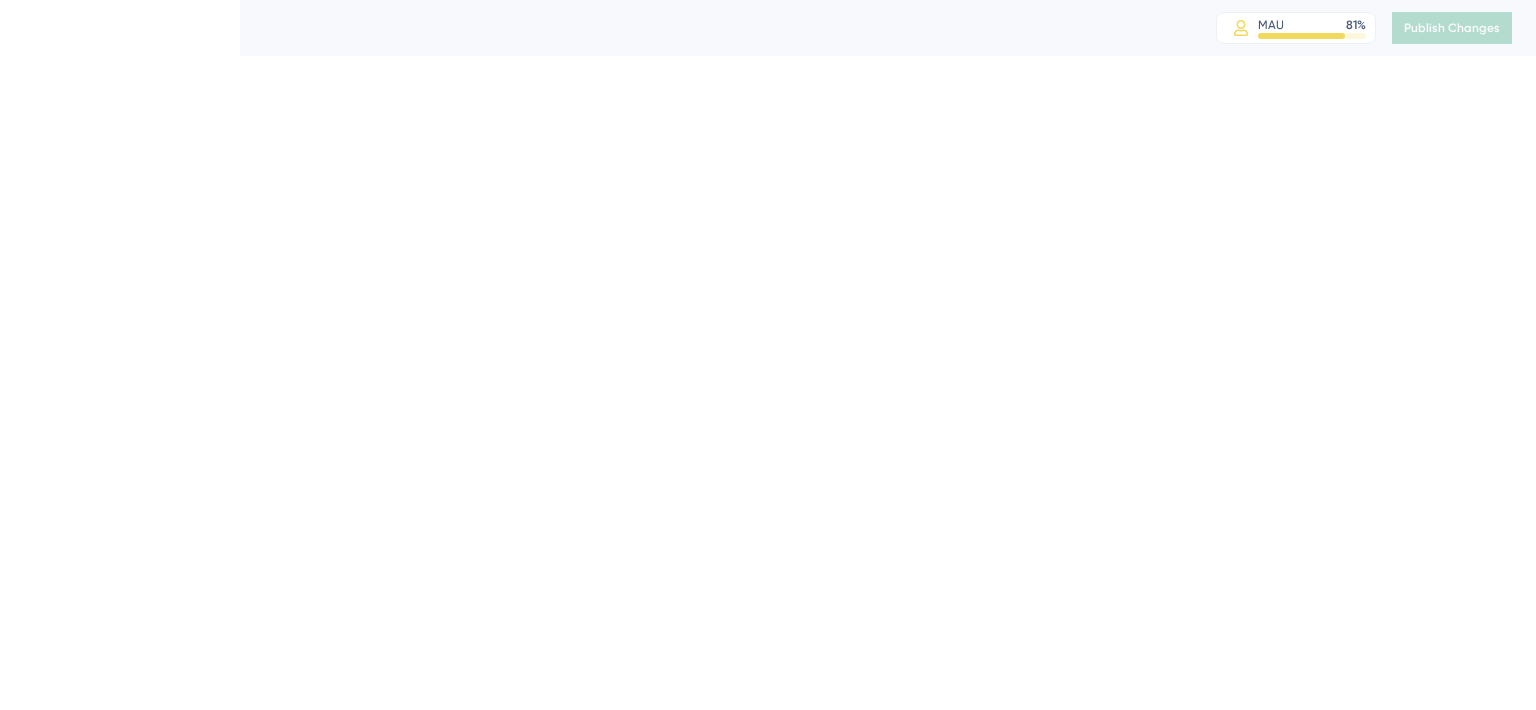 scroll, scrollTop: 0, scrollLeft: 0, axis: both 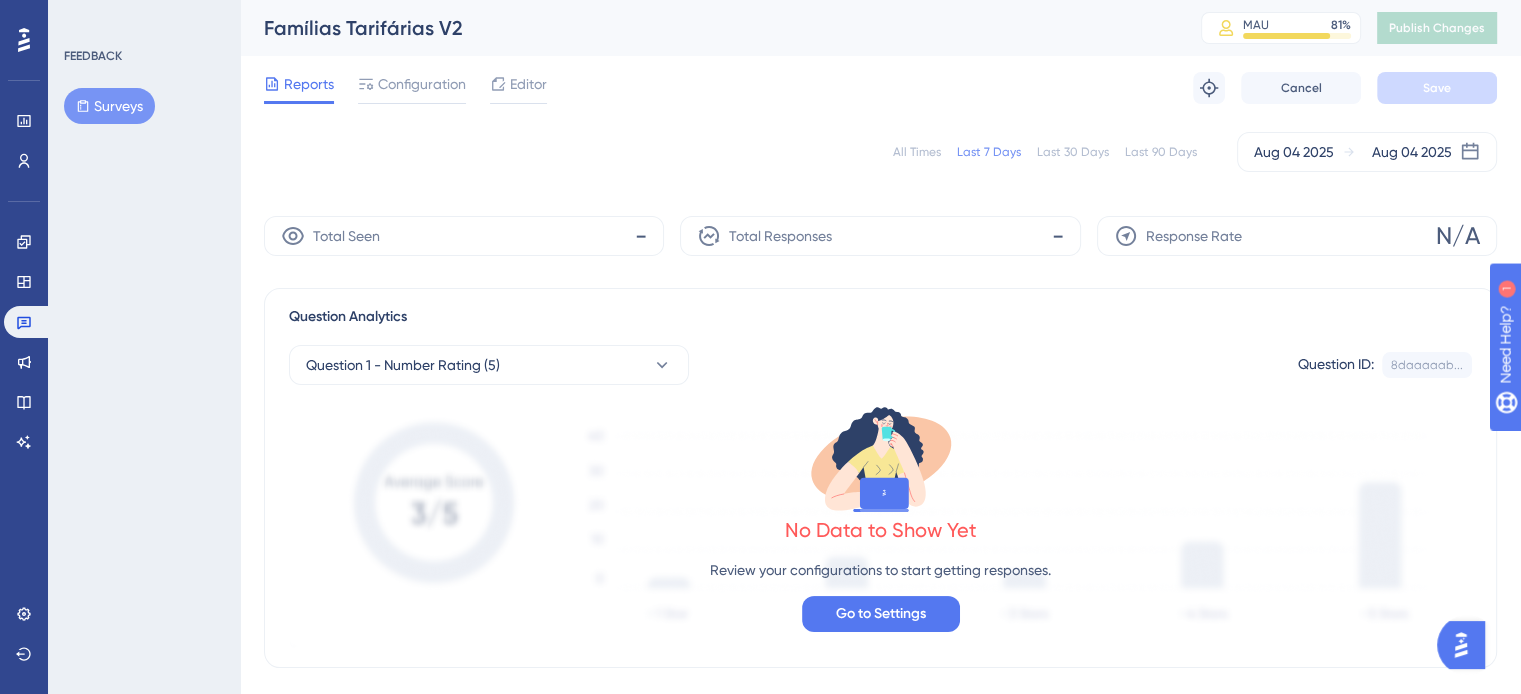 click on "Reports Configuration Editor" at bounding box center [405, 88] 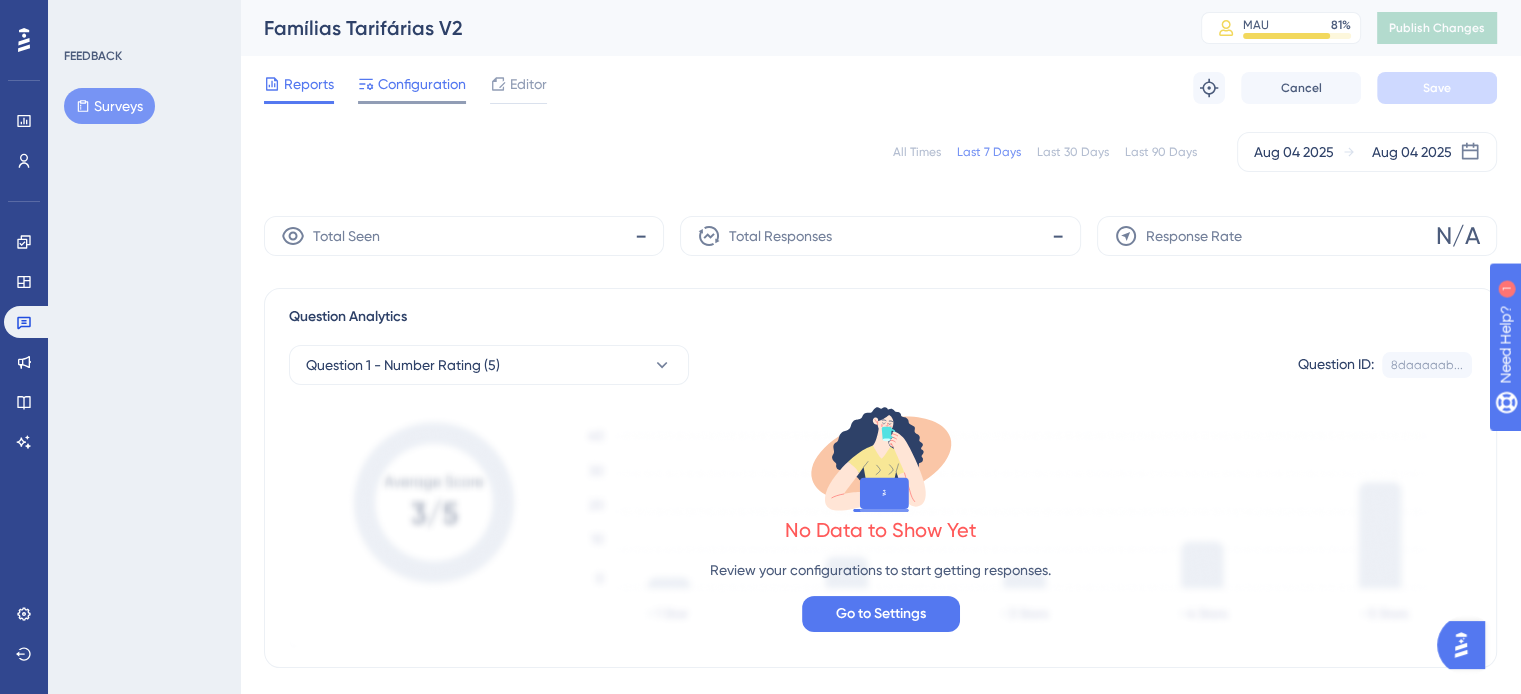 click on "Configuration" at bounding box center (422, 84) 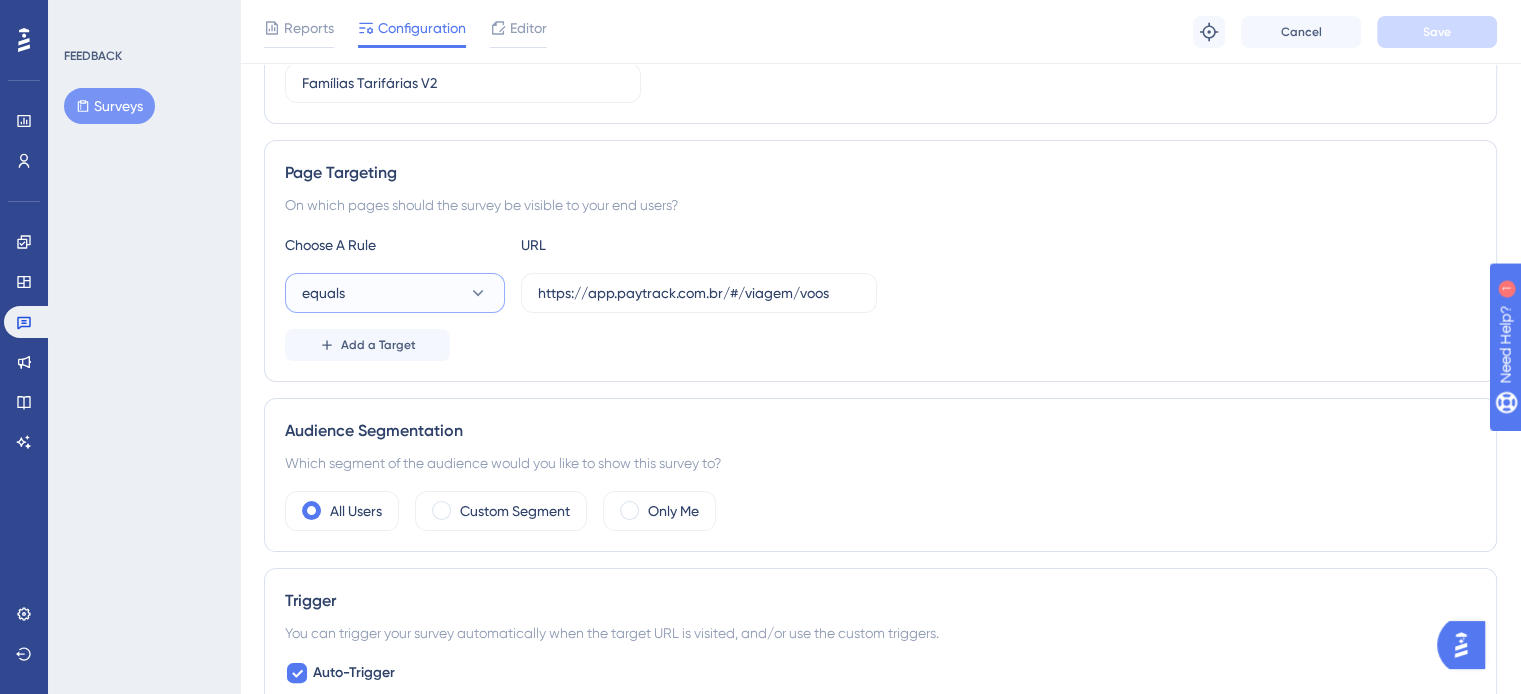 click on "equals" at bounding box center [395, 293] 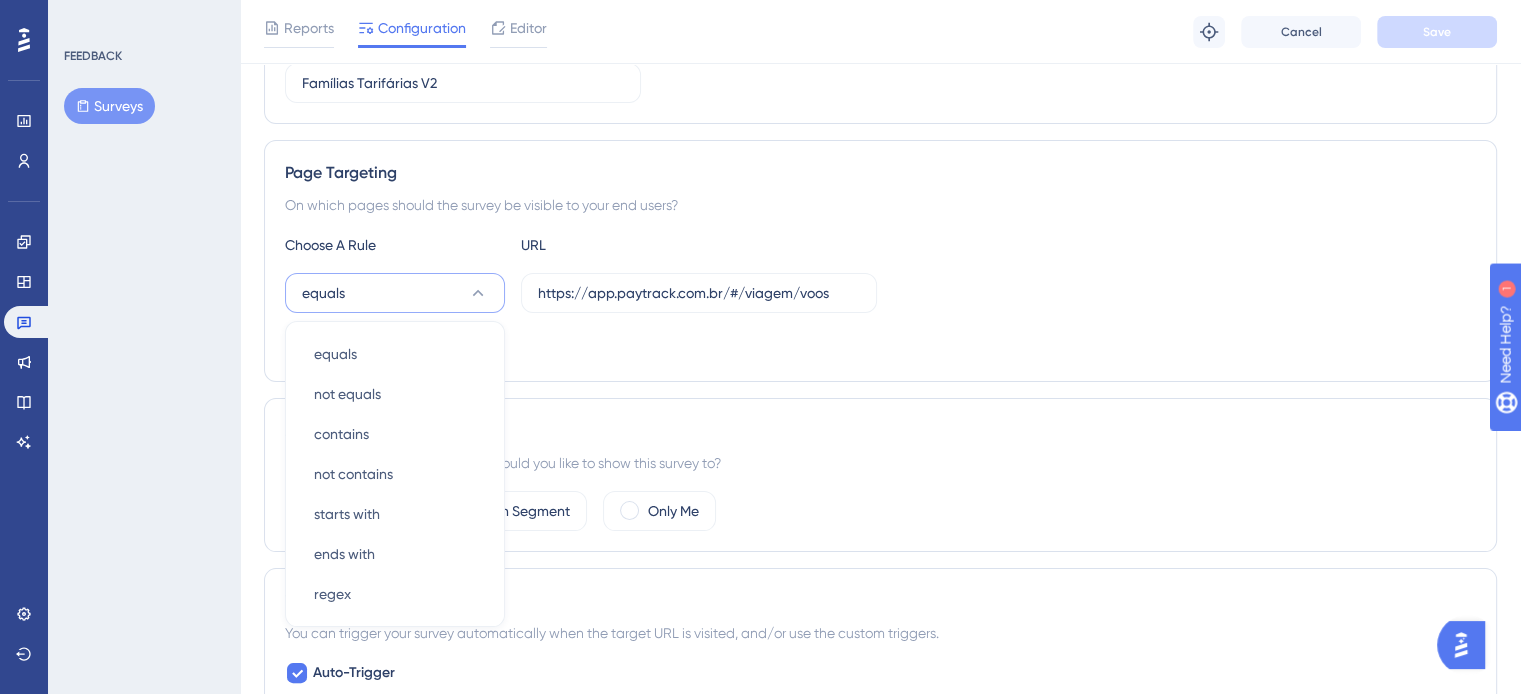 scroll, scrollTop: 411, scrollLeft: 0, axis: vertical 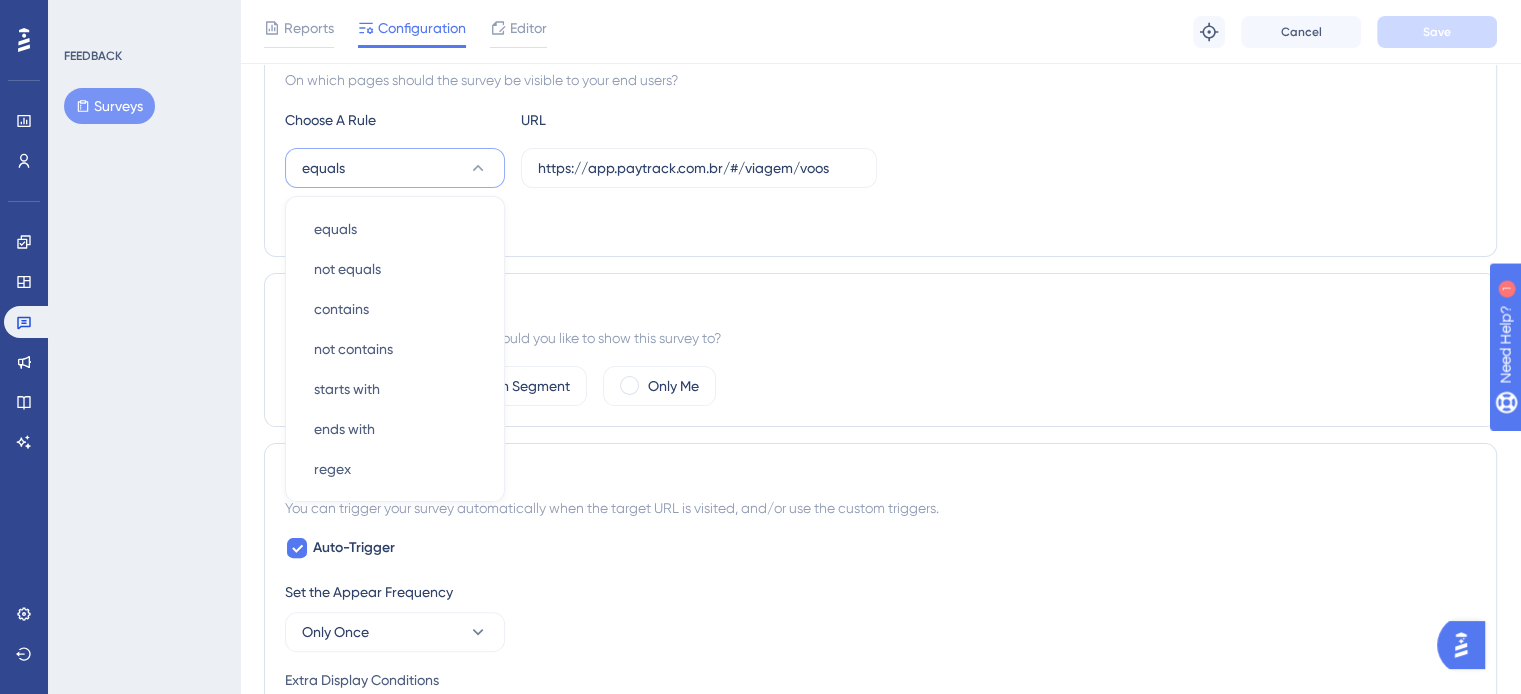 click on "Add a Target" at bounding box center (880, 220) 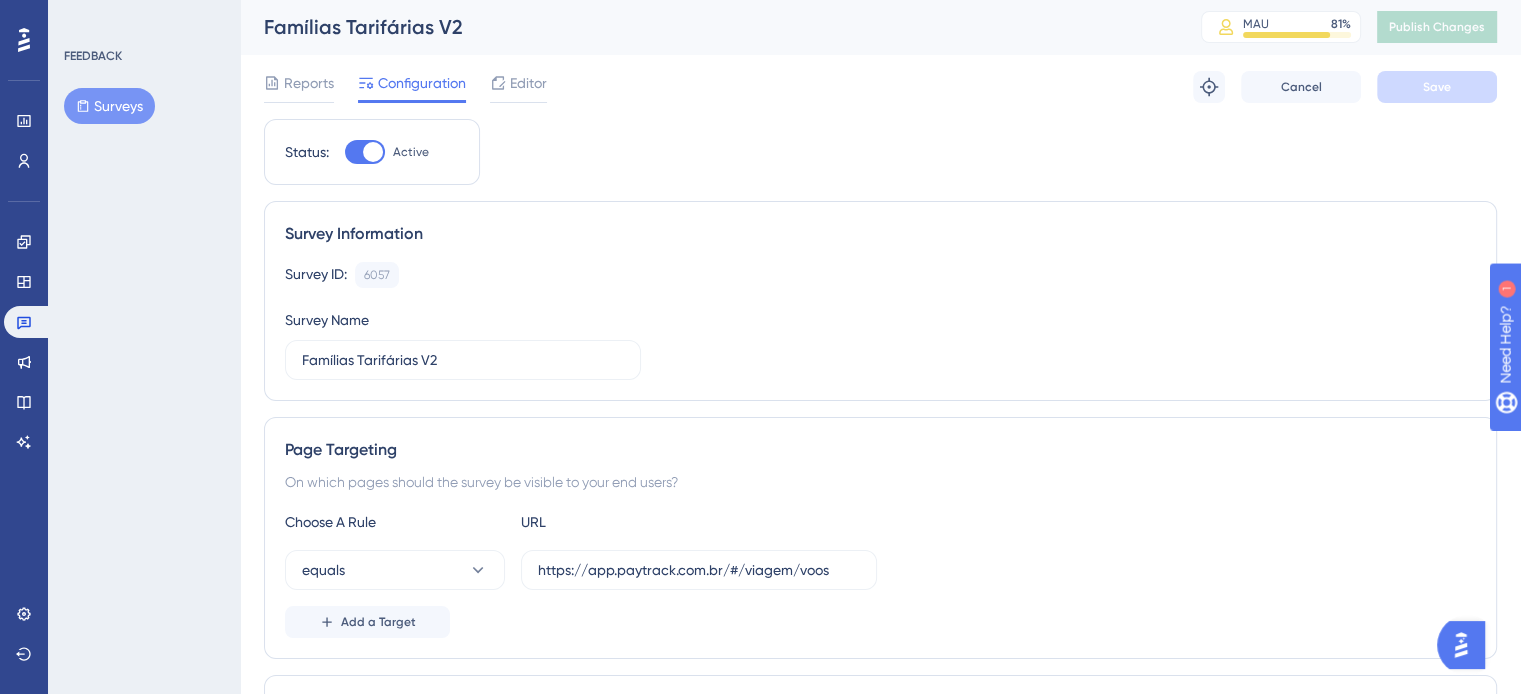 scroll, scrollTop: 0, scrollLeft: 0, axis: both 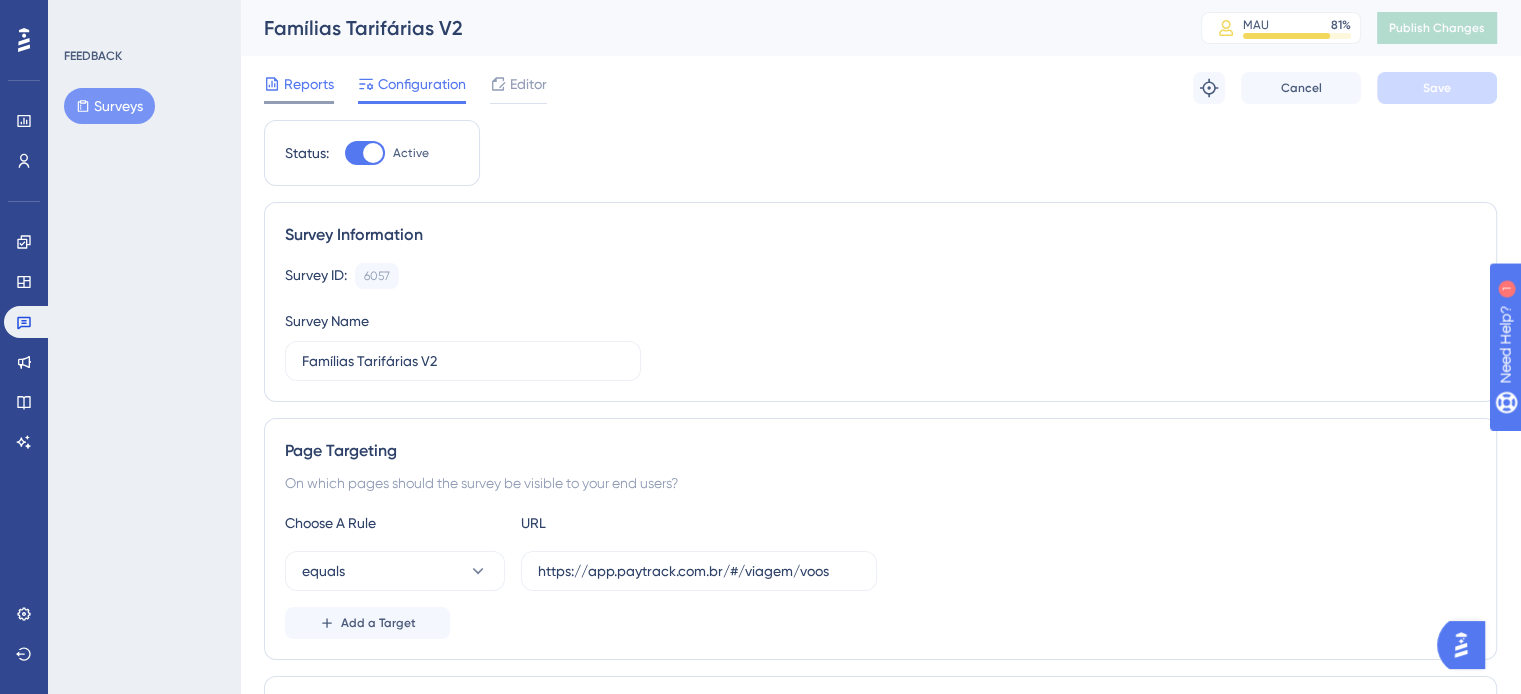 click on "Reports" at bounding box center [309, 84] 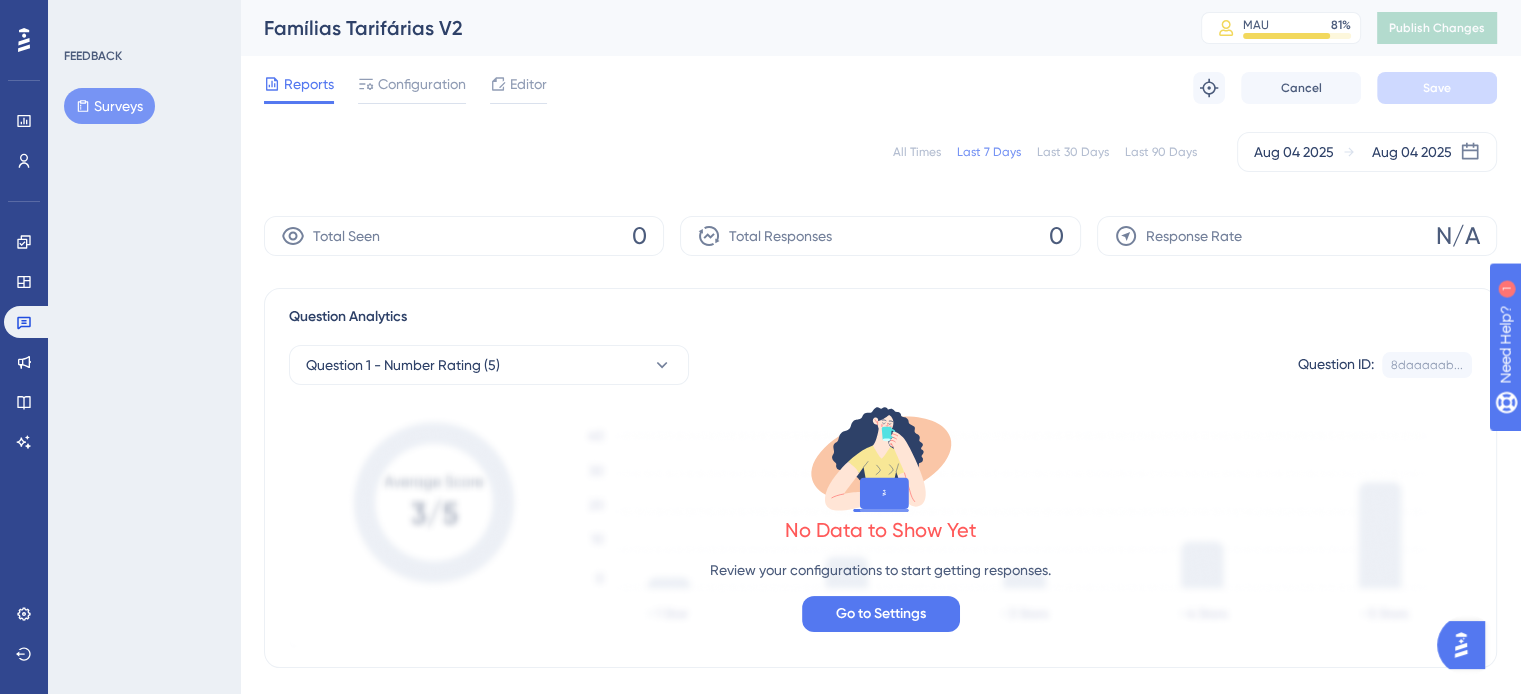 click on "All Times" at bounding box center [917, 152] 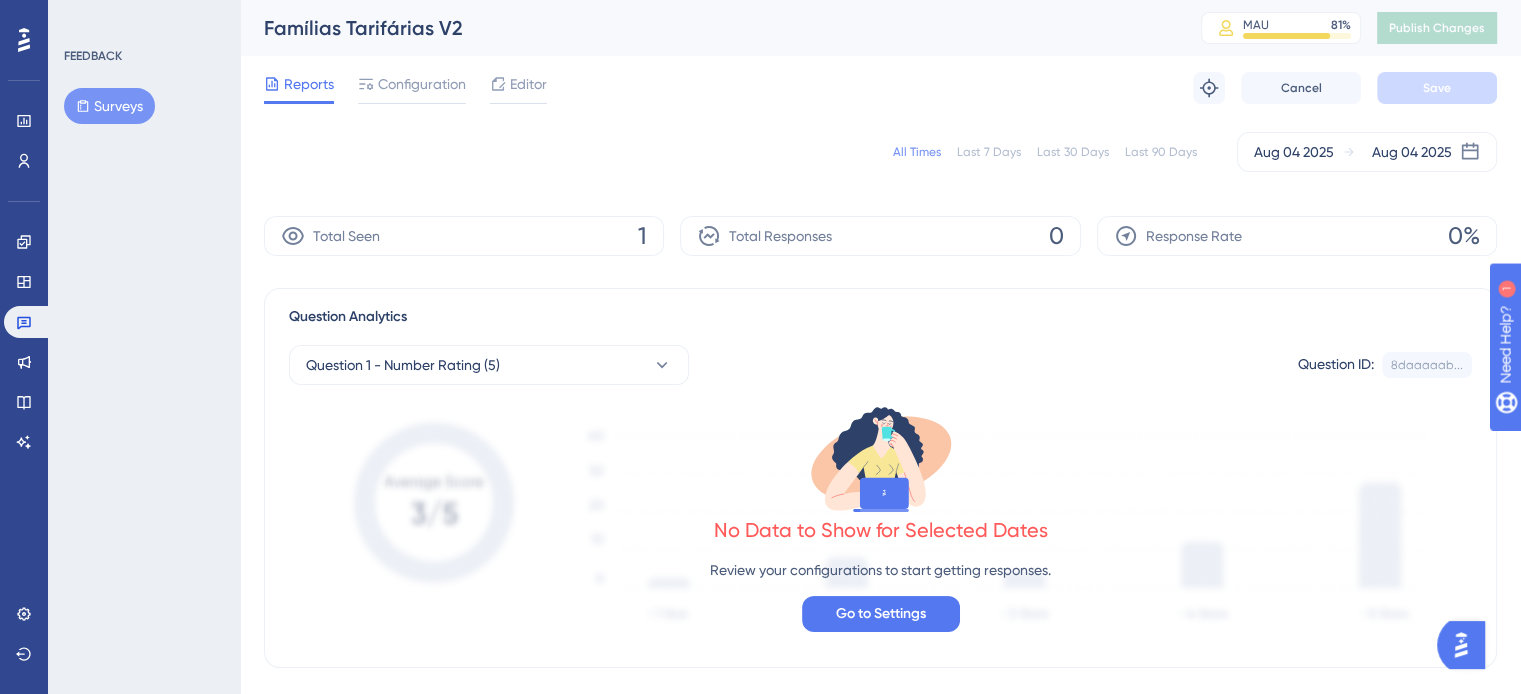 click on "1" at bounding box center (642, 236) 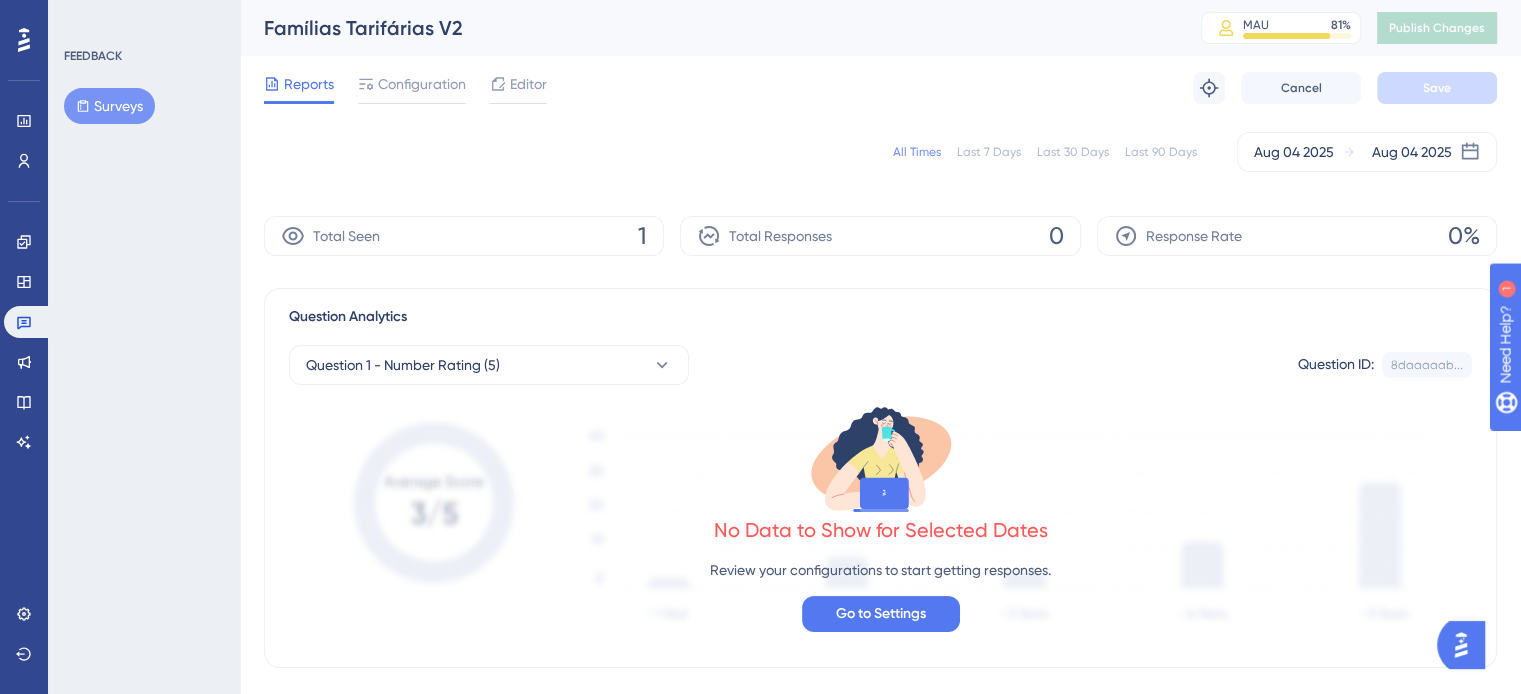 click on "Total Seen 1" at bounding box center [464, 236] 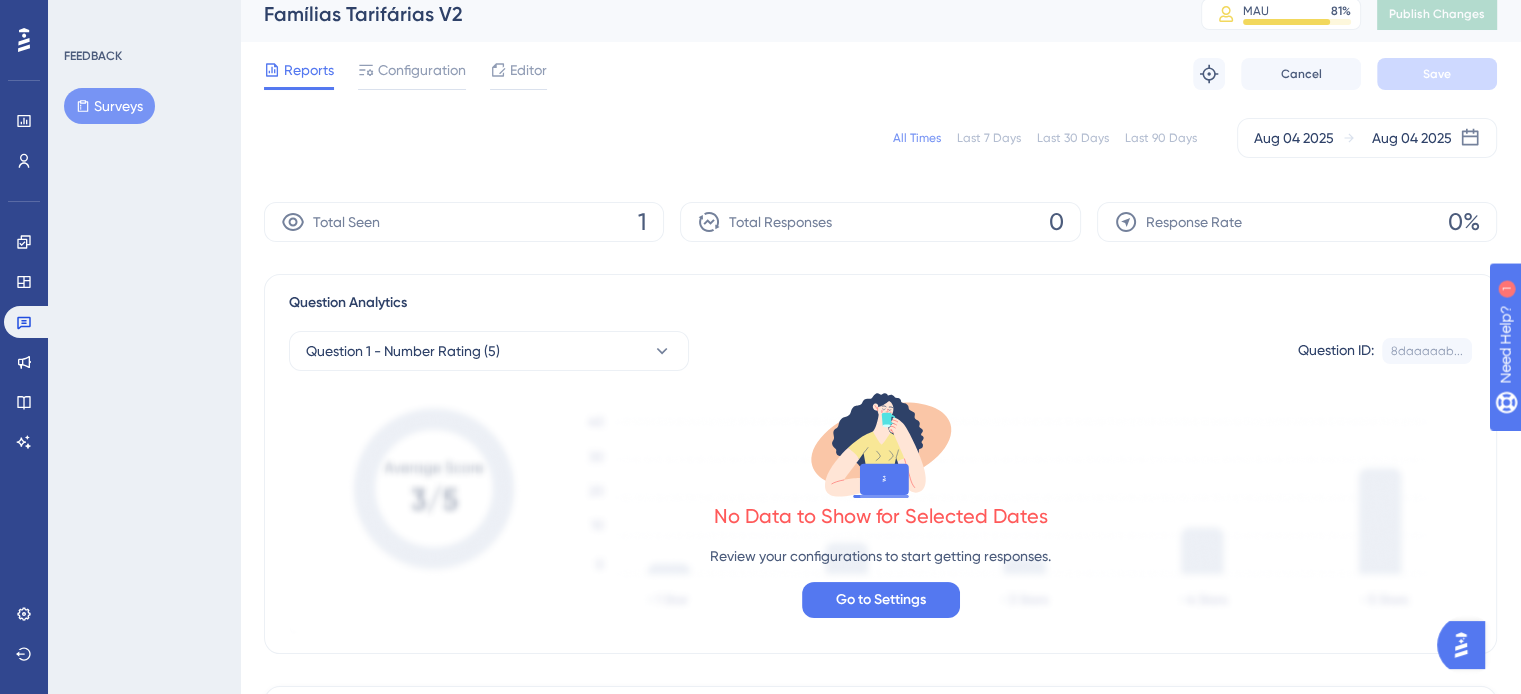 scroll, scrollTop: 0, scrollLeft: 0, axis: both 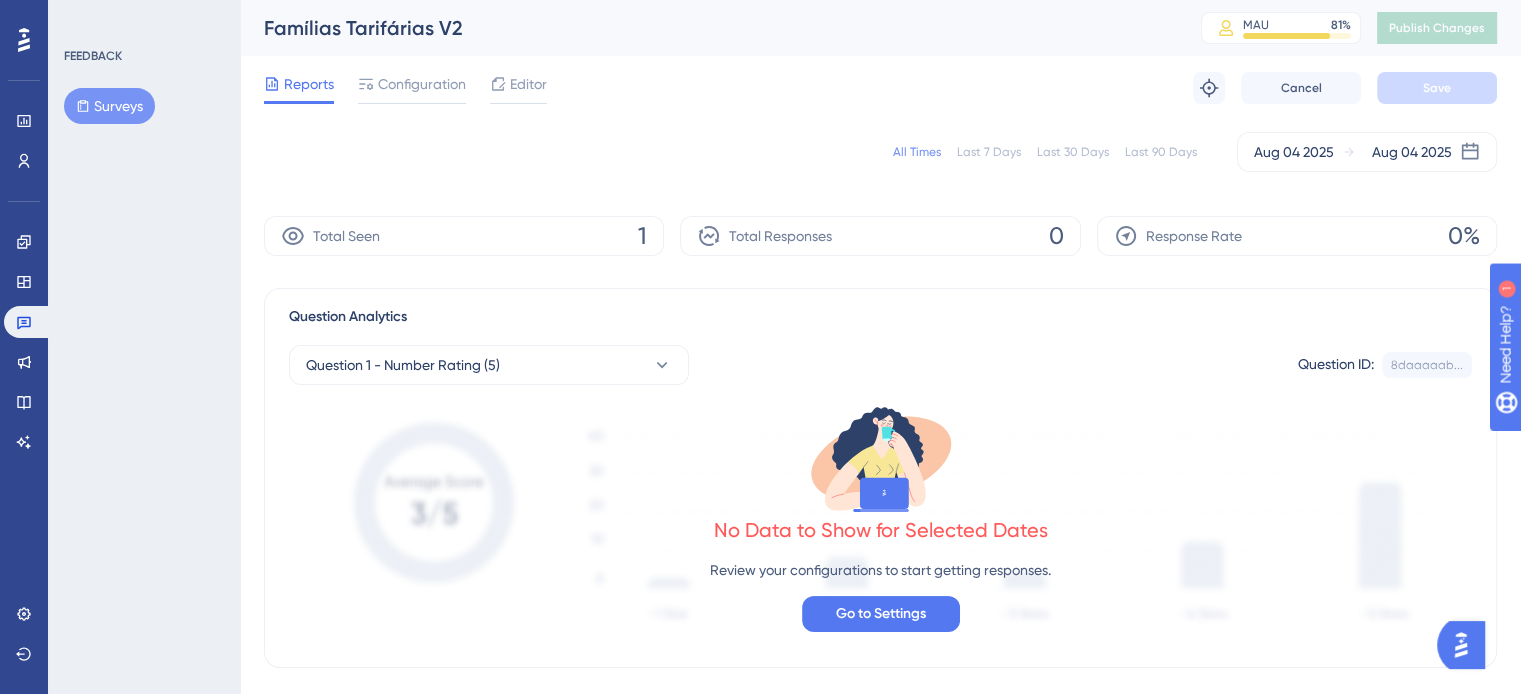 click on "Total Seen 1" at bounding box center [464, 236] 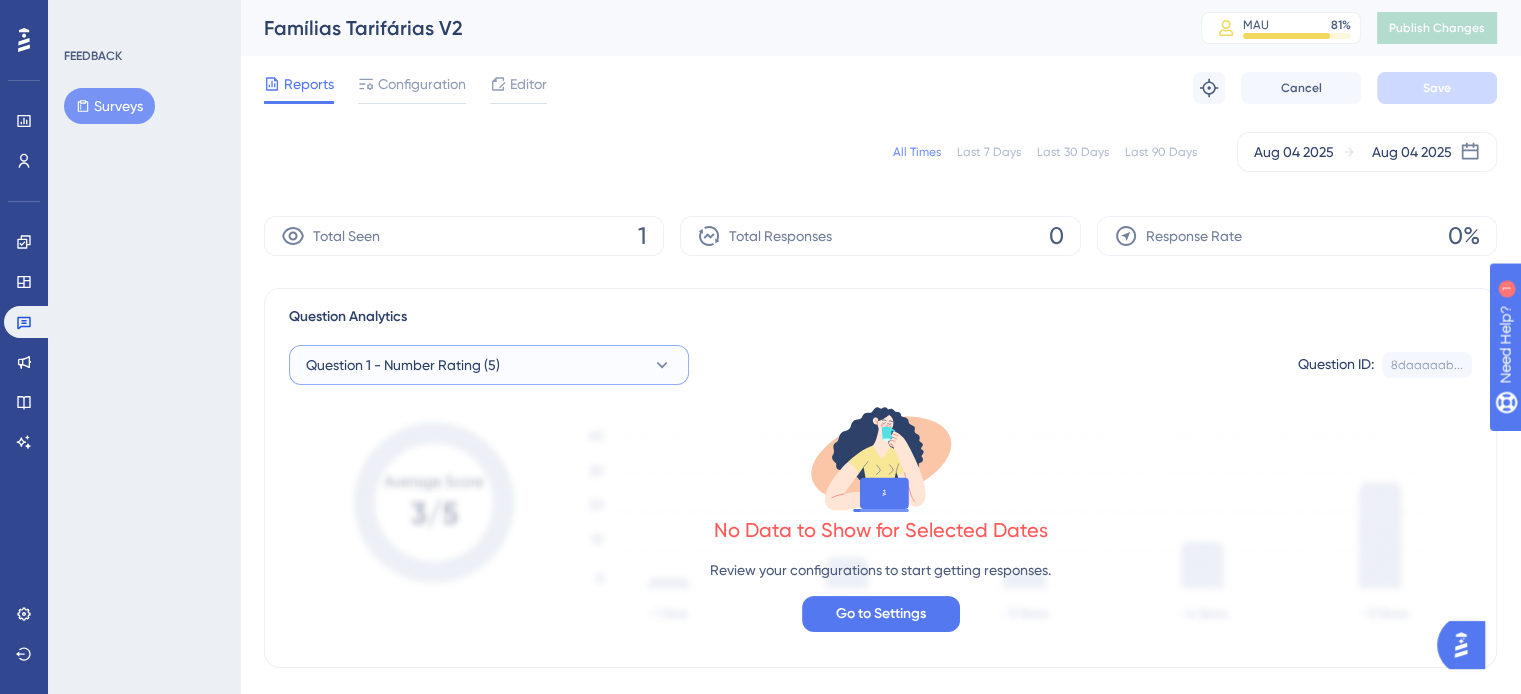 click on "Question 1 - Number Rating (5)" at bounding box center [489, 365] 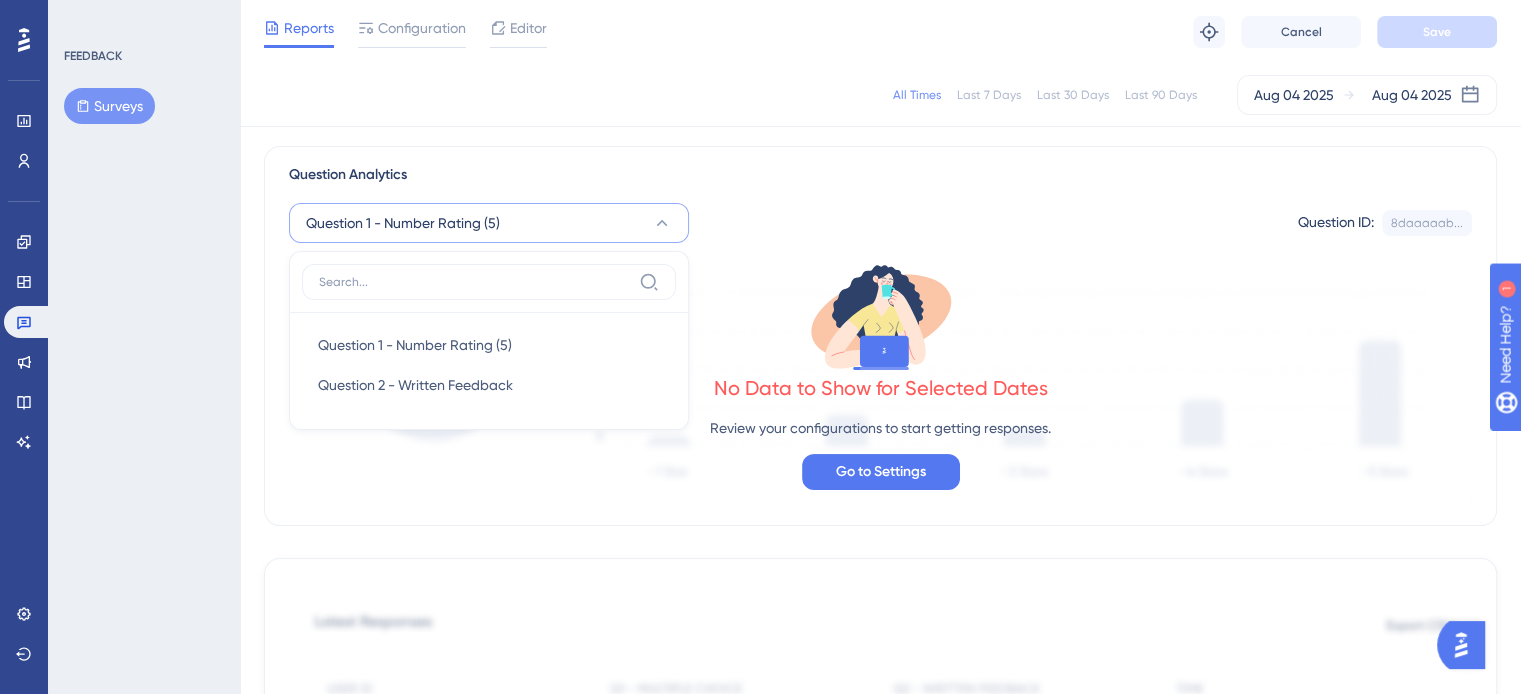 click on "Question 1 - Number Rating (5) Question 1 - Number Rating (5) Question 1 - Number Rating (5) Question 2 - Written Feedback Question 2 - Written Feedback Question ID: 8daaaaab... Copy" at bounding box center [880, 223] 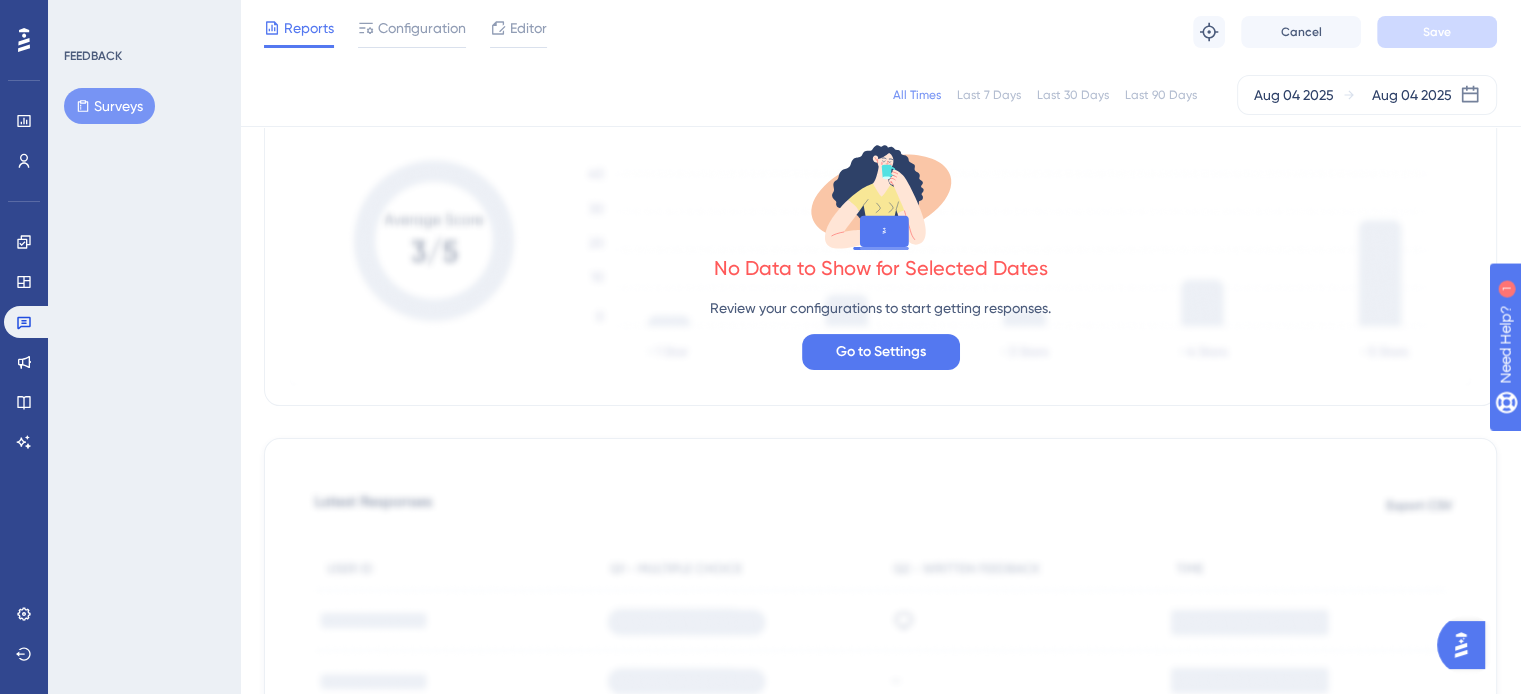 scroll, scrollTop: 0, scrollLeft: 0, axis: both 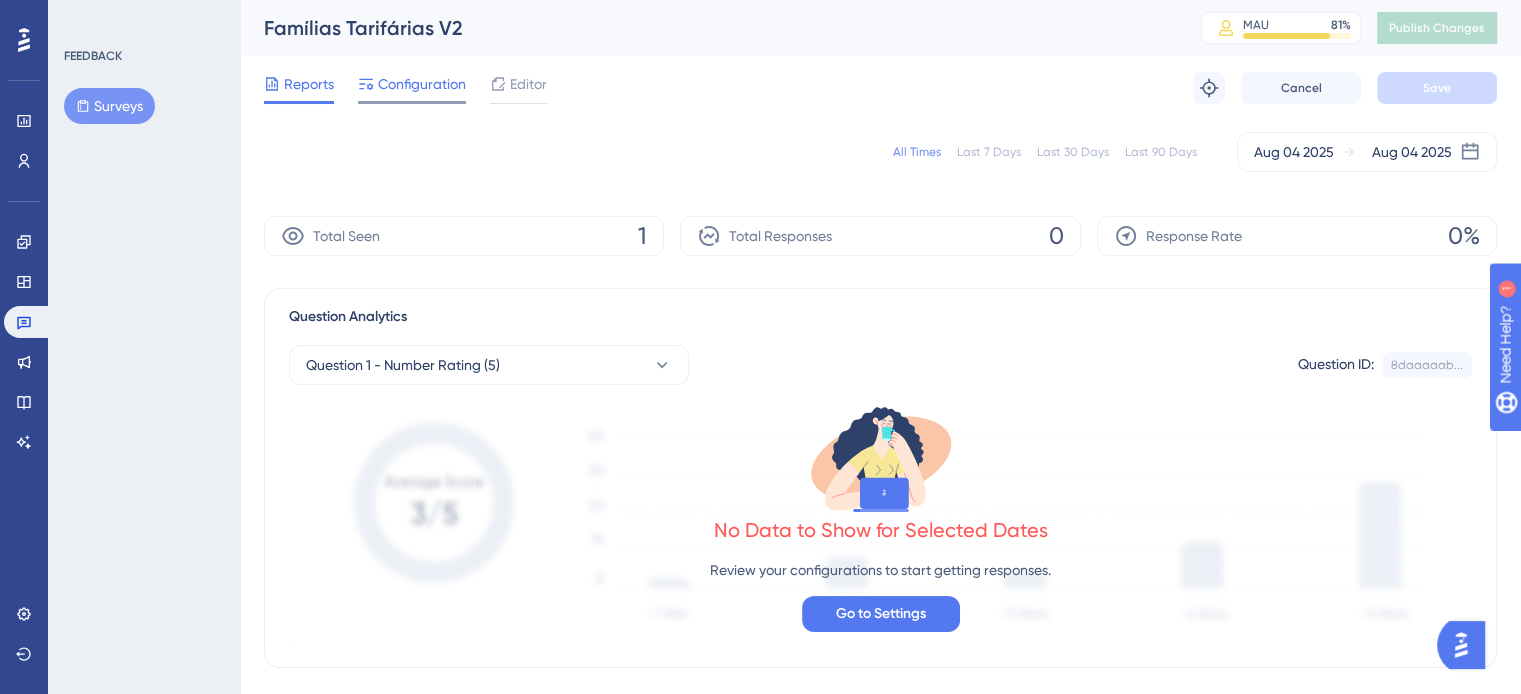 click on "Configuration" at bounding box center [422, 84] 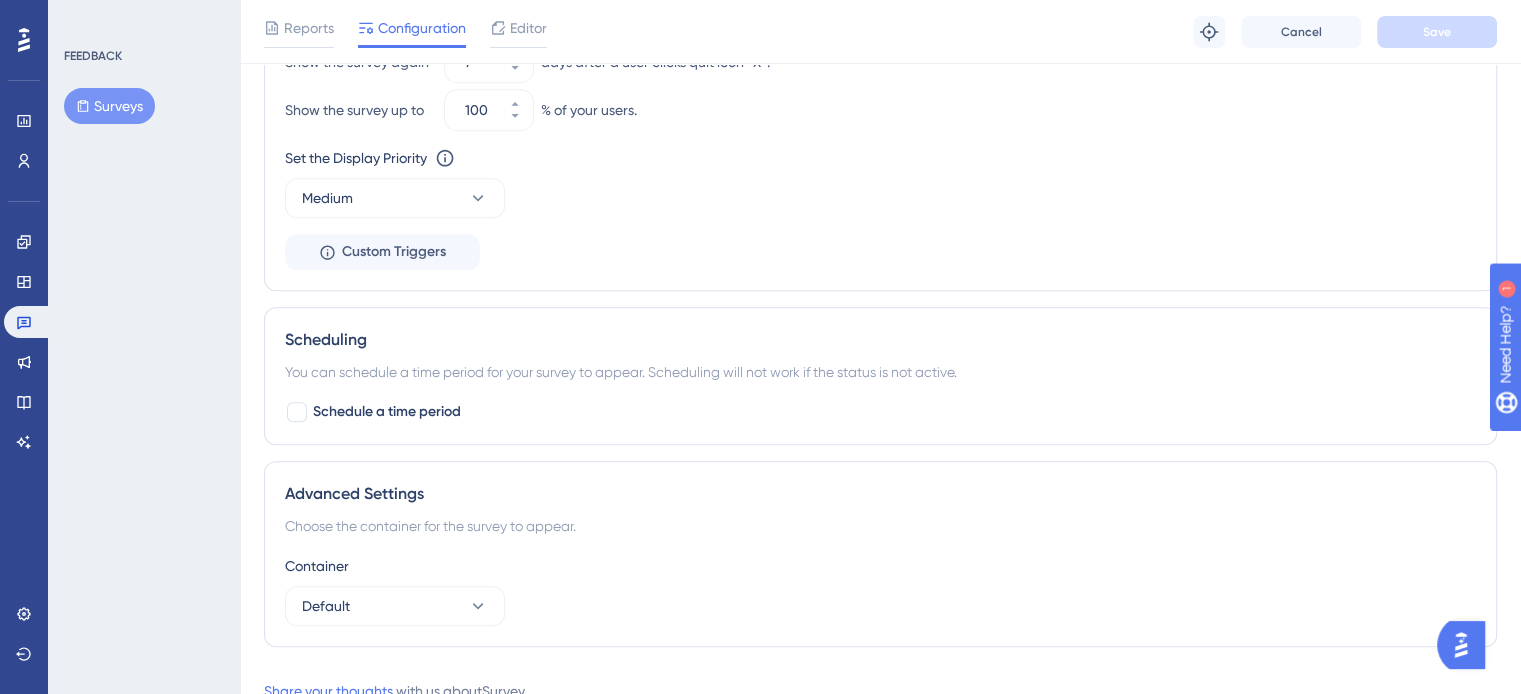 scroll, scrollTop: 1186, scrollLeft: 0, axis: vertical 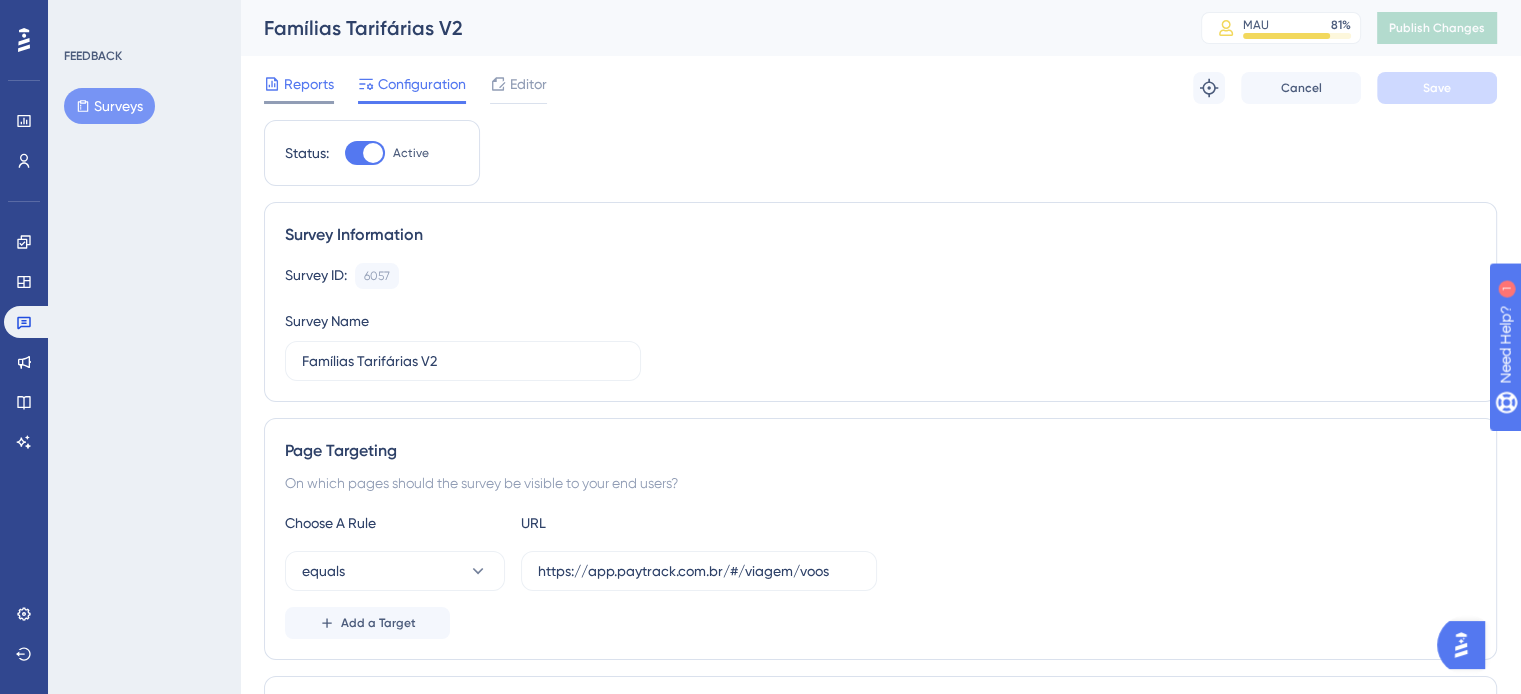 click on "Reports" at bounding box center [309, 84] 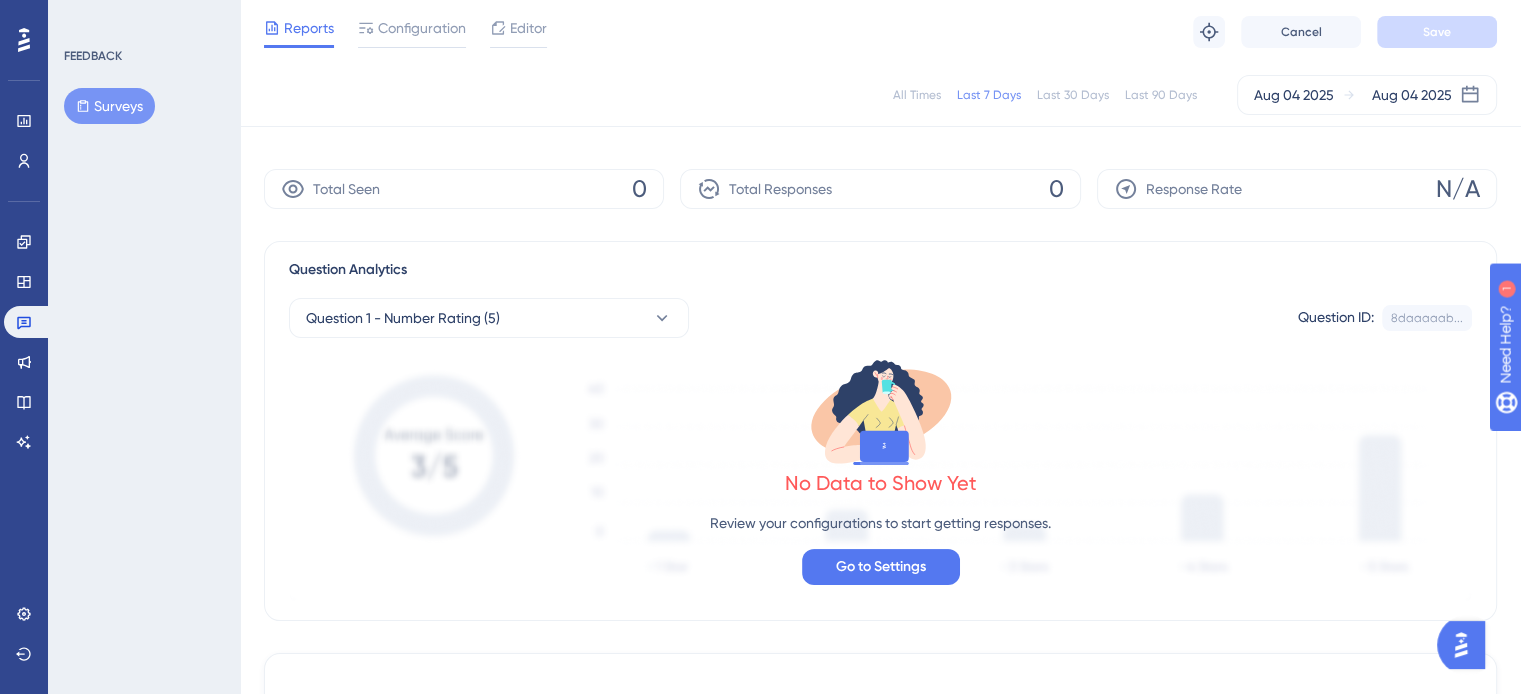 scroll, scrollTop: 0, scrollLeft: 0, axis: both 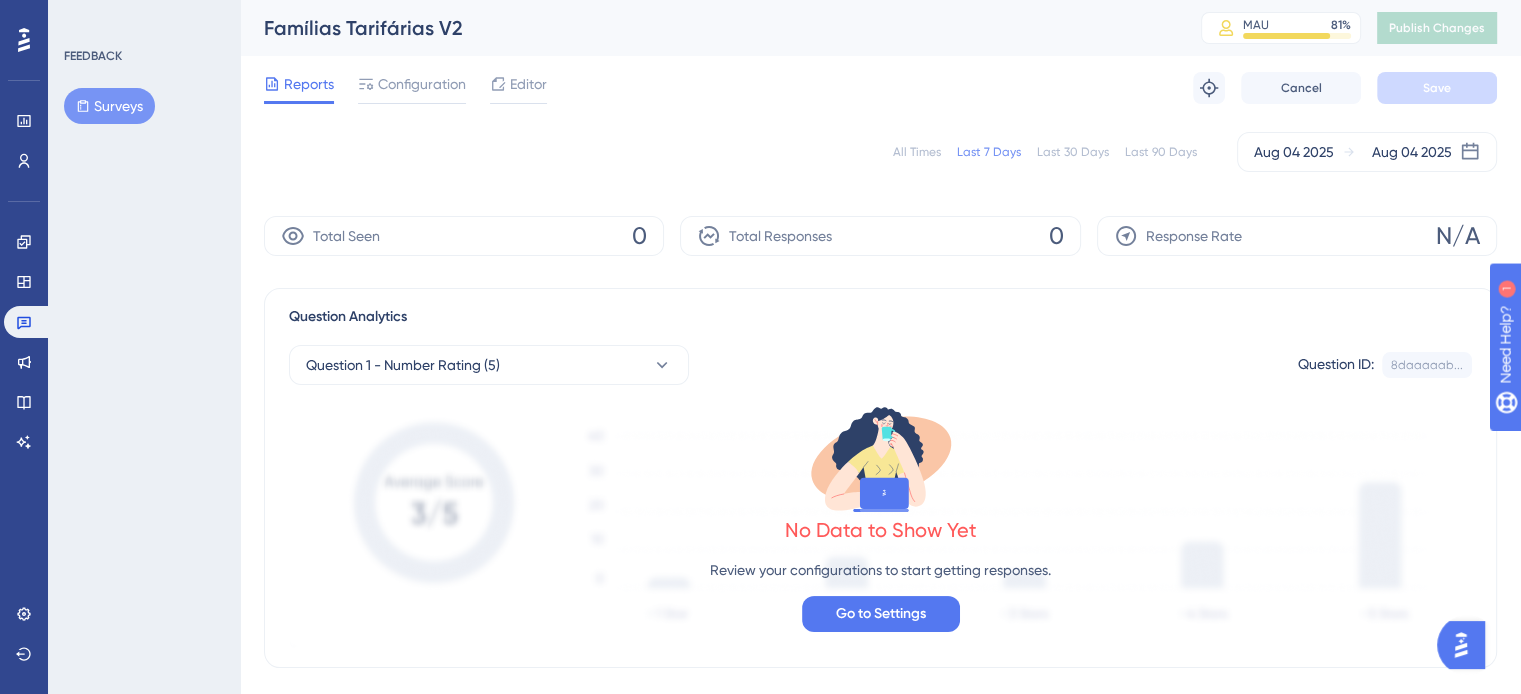 click on "All Times" at bounding box center (917, 152) 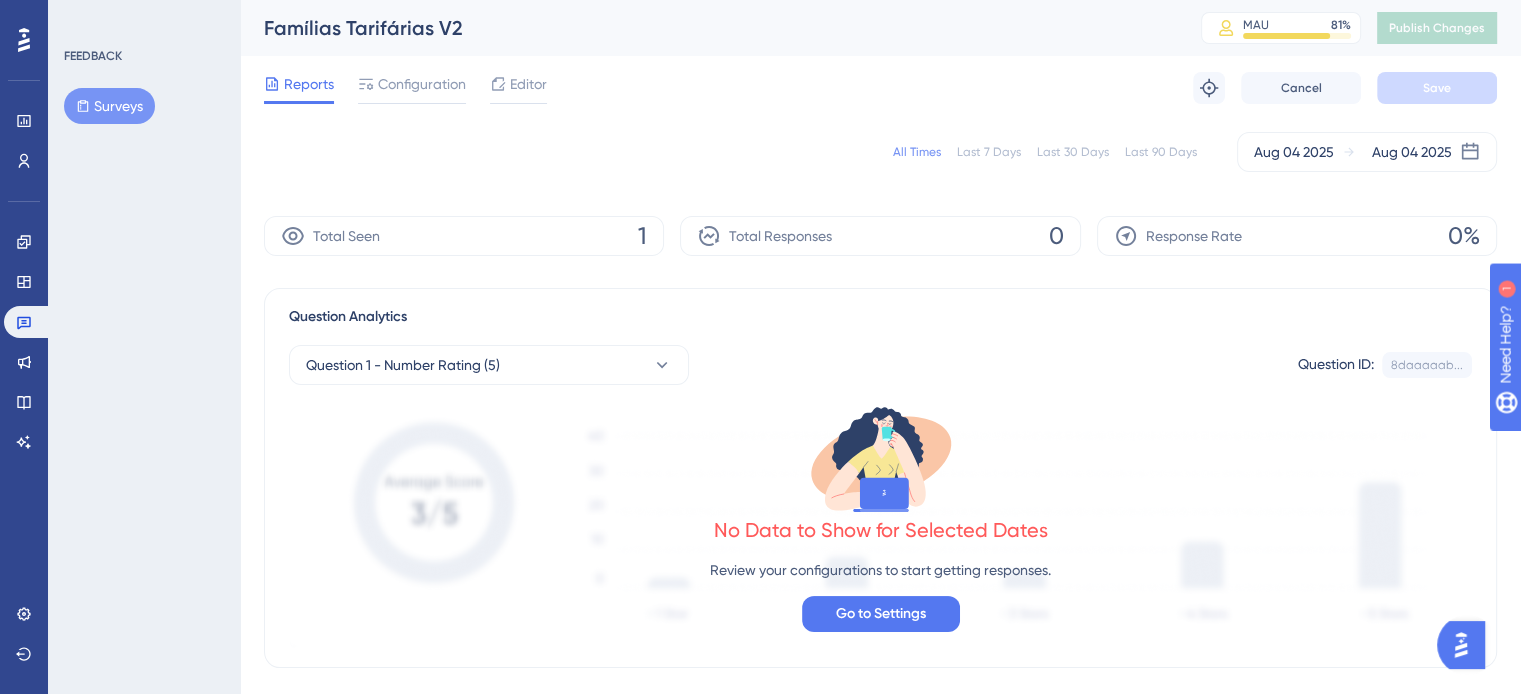 click on "All Times Last 7 Days Last 30 Days Last 90 Days [DATE] [DATE]" at bounding box center (880, 152) 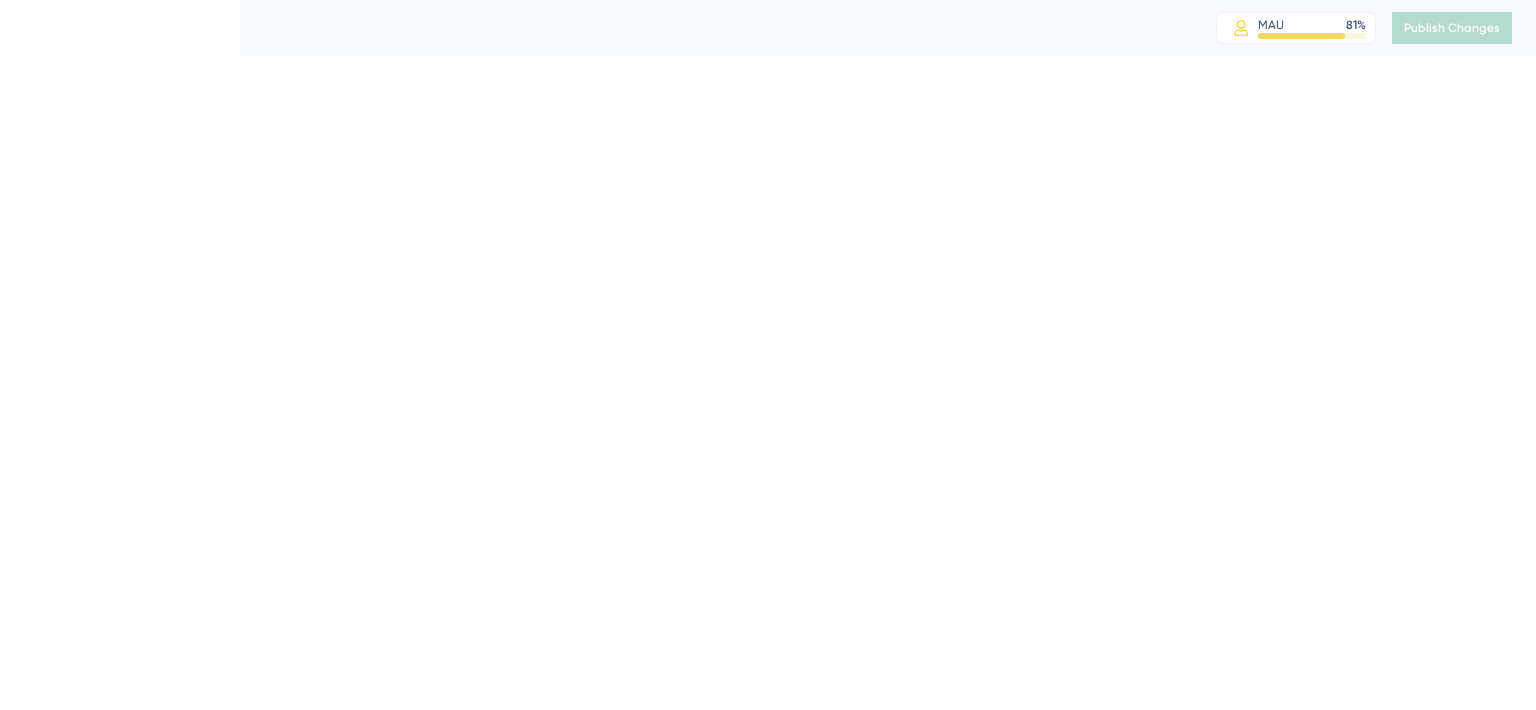 scroll, scrollTop: 0, scrollLeft: 0, axis: both 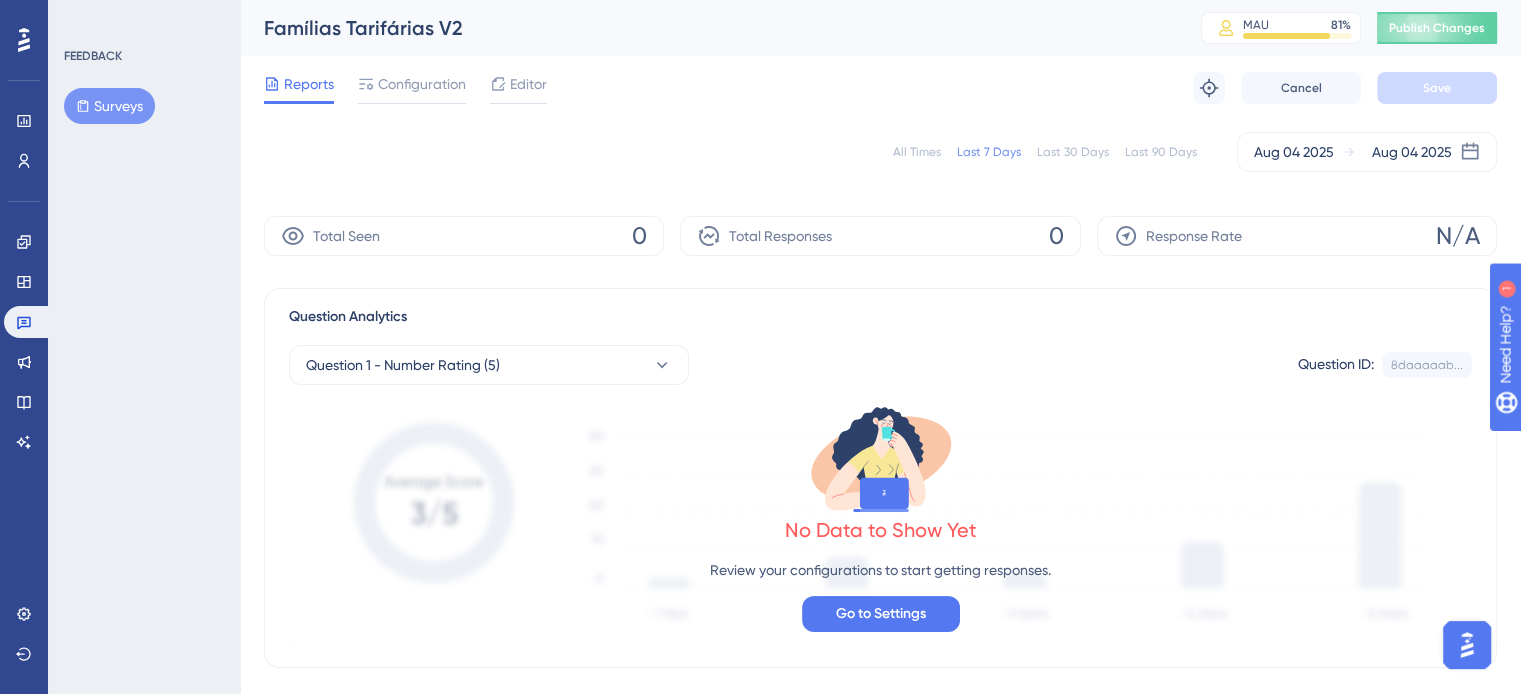 click on "All Times" at bounding box center (917, 152) 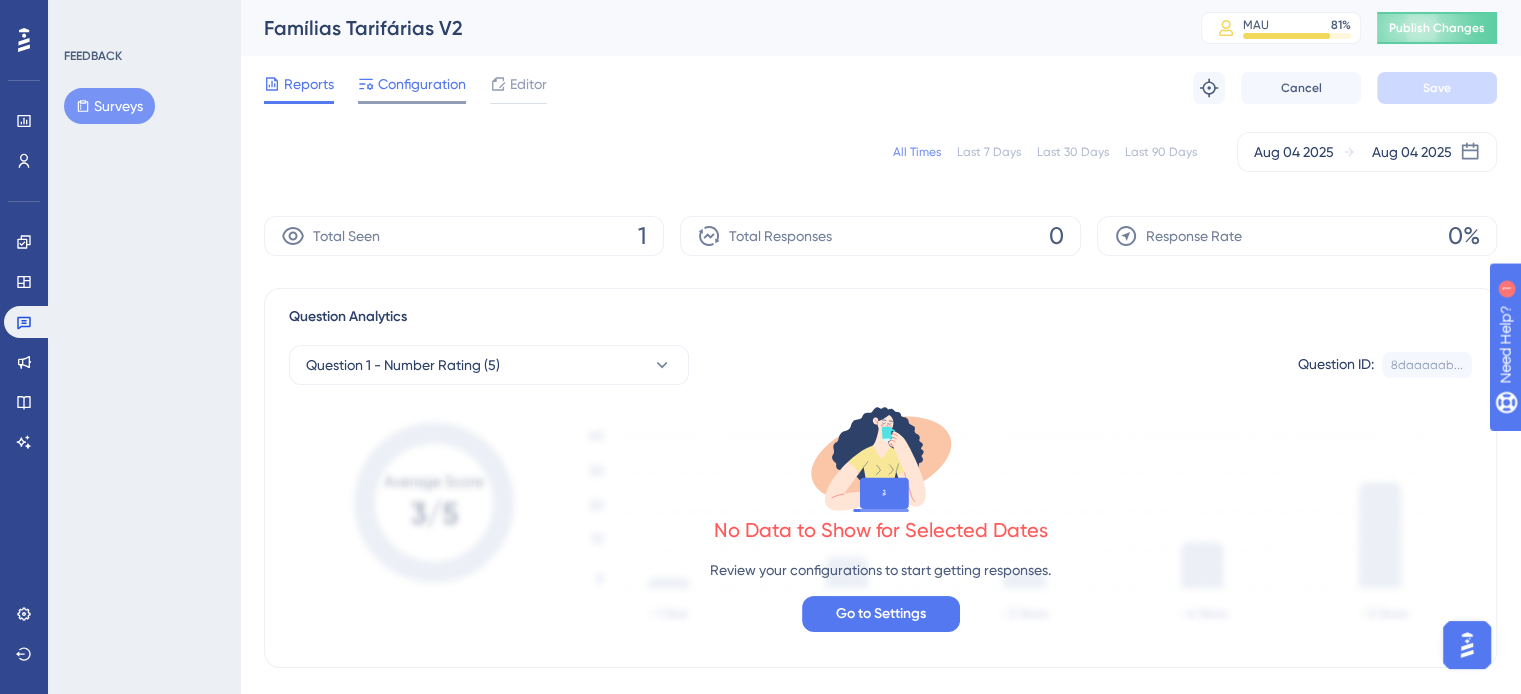click on "Configuration" at bounding box center (422, 84) 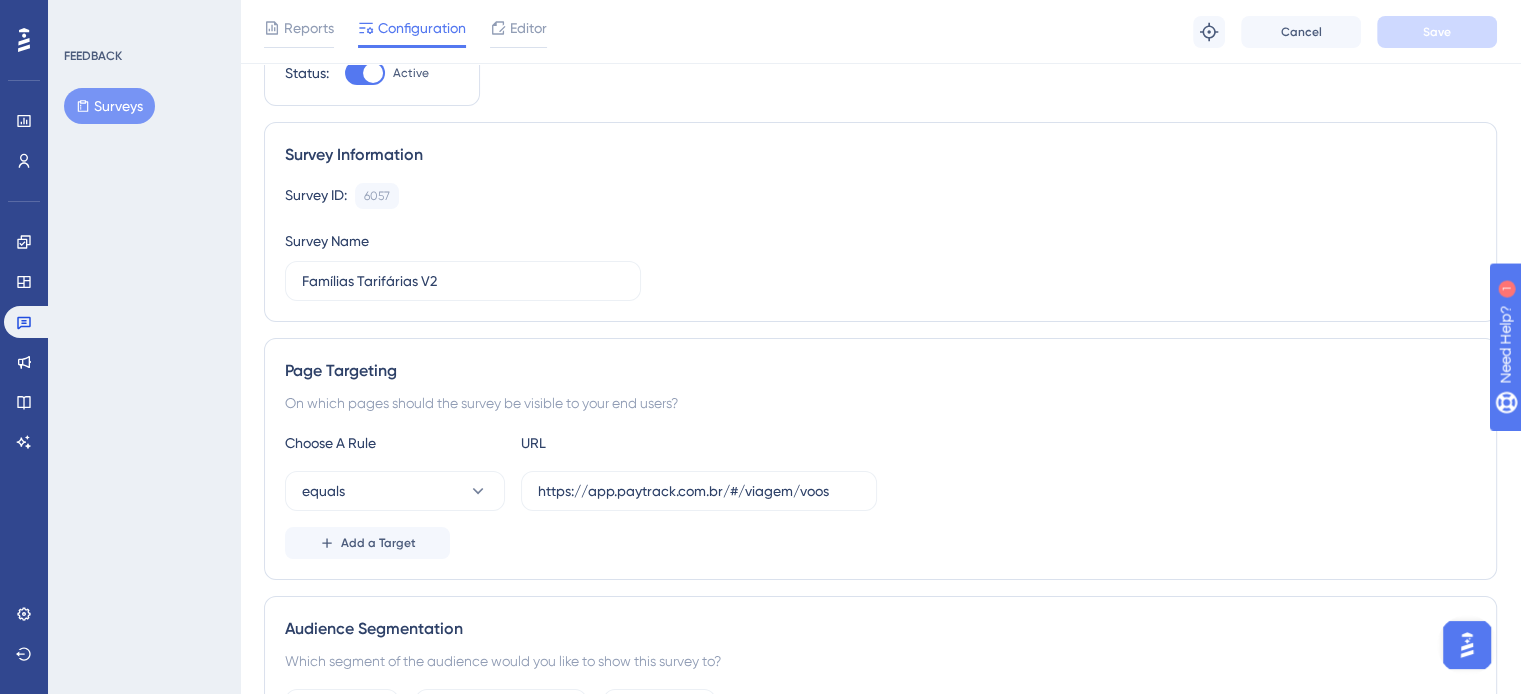 scroll, scrollTop: 300, scrollLeft: 0, axis: vertical 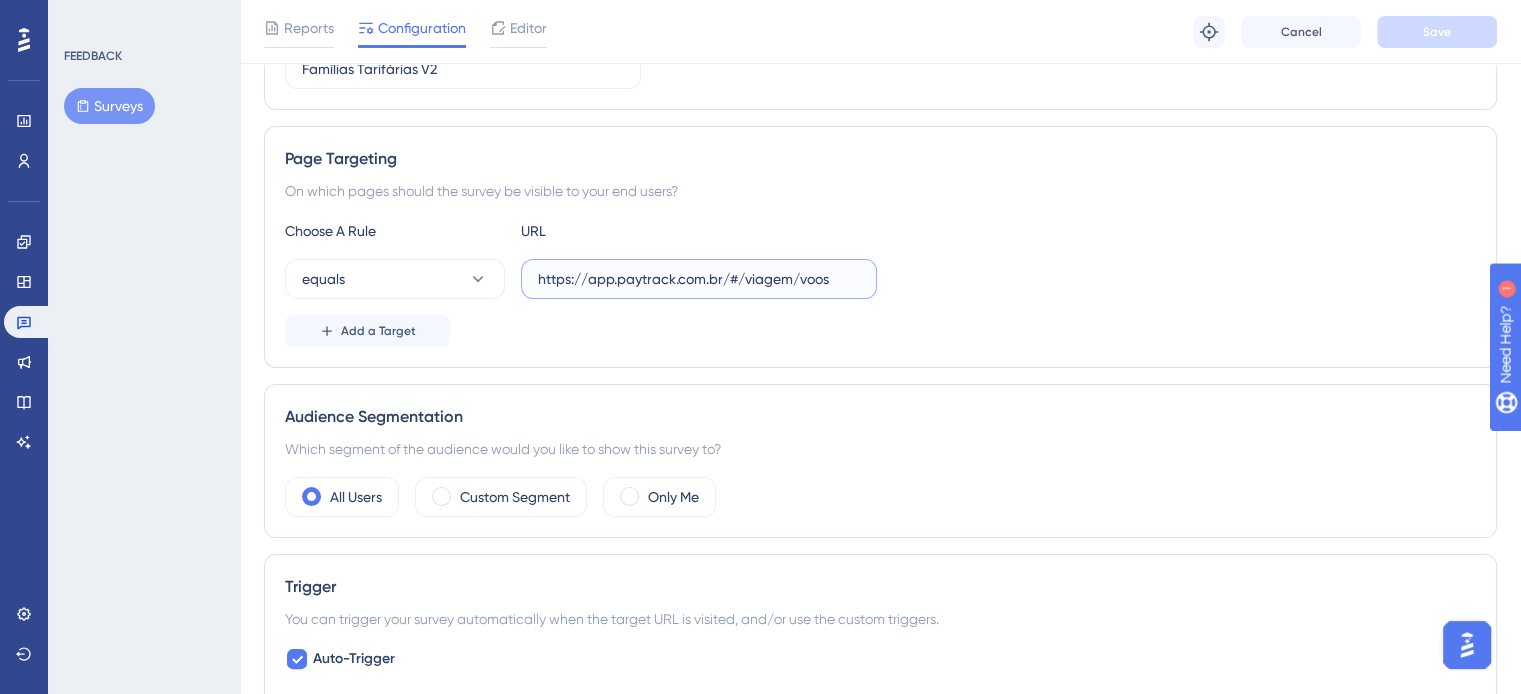 click on "https://app.paytrack.com.br/#/viagem/voos" at bounding box center (699, 279) 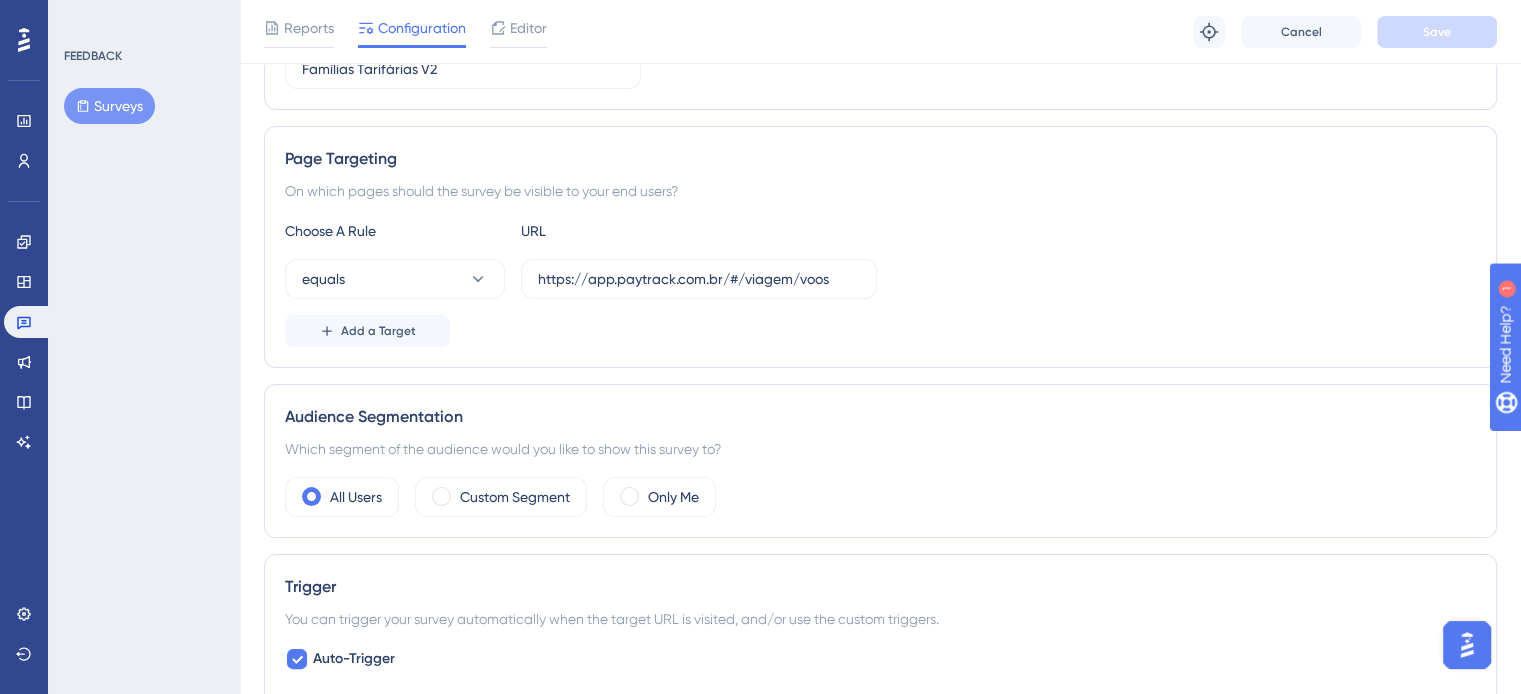 click on "equals https://app.paytrack.com.br/#/viagem/voos" at bounding box center [880, 279] 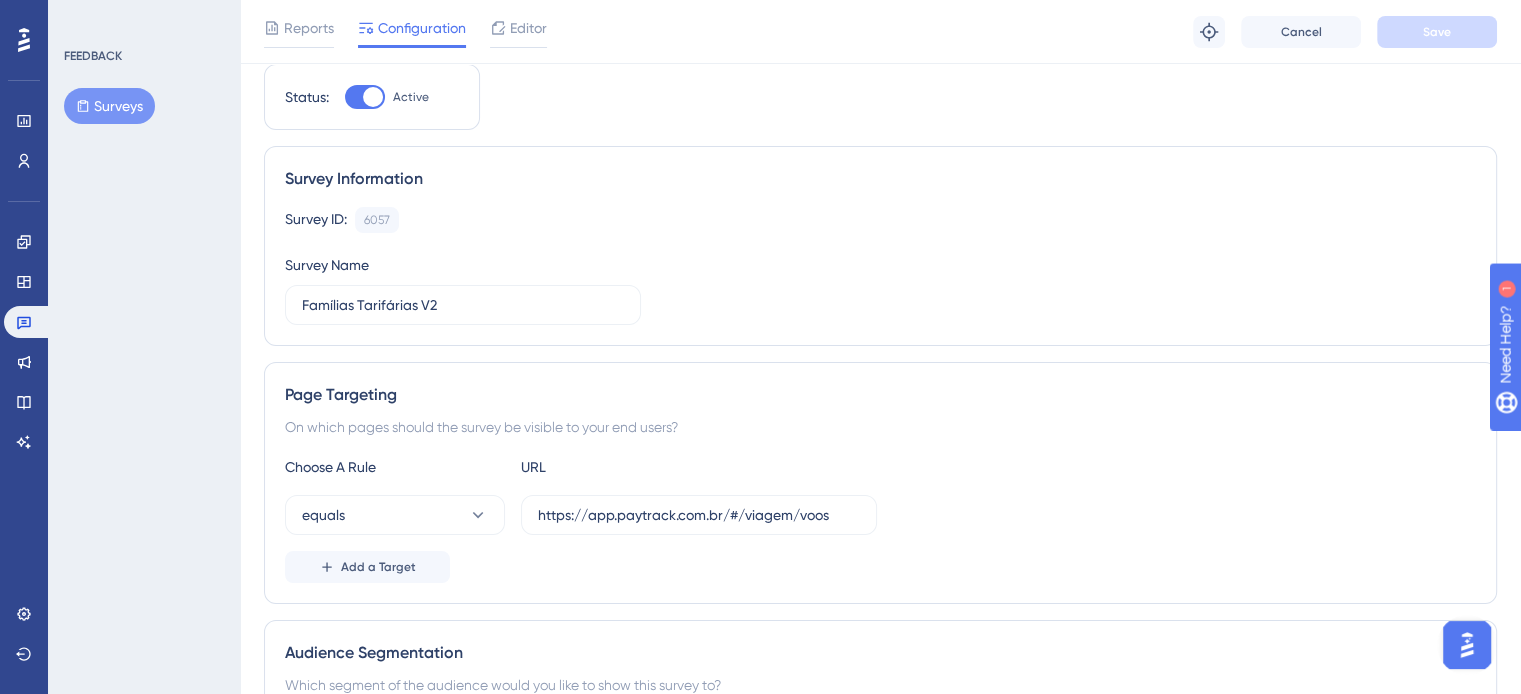 scroll, scrollTop: 100, scrollLeft: 0, axis: vertical 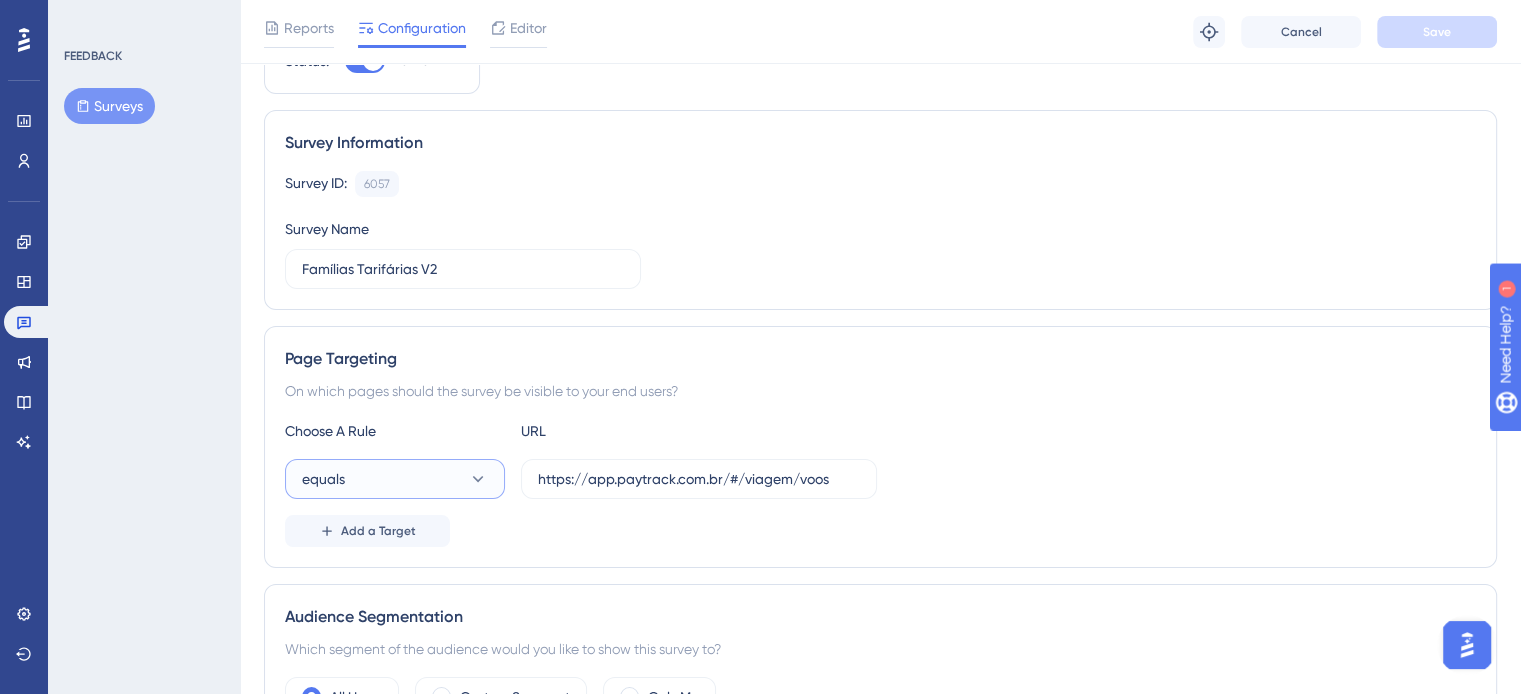 click on "equals" at bounding box center (395, 479) 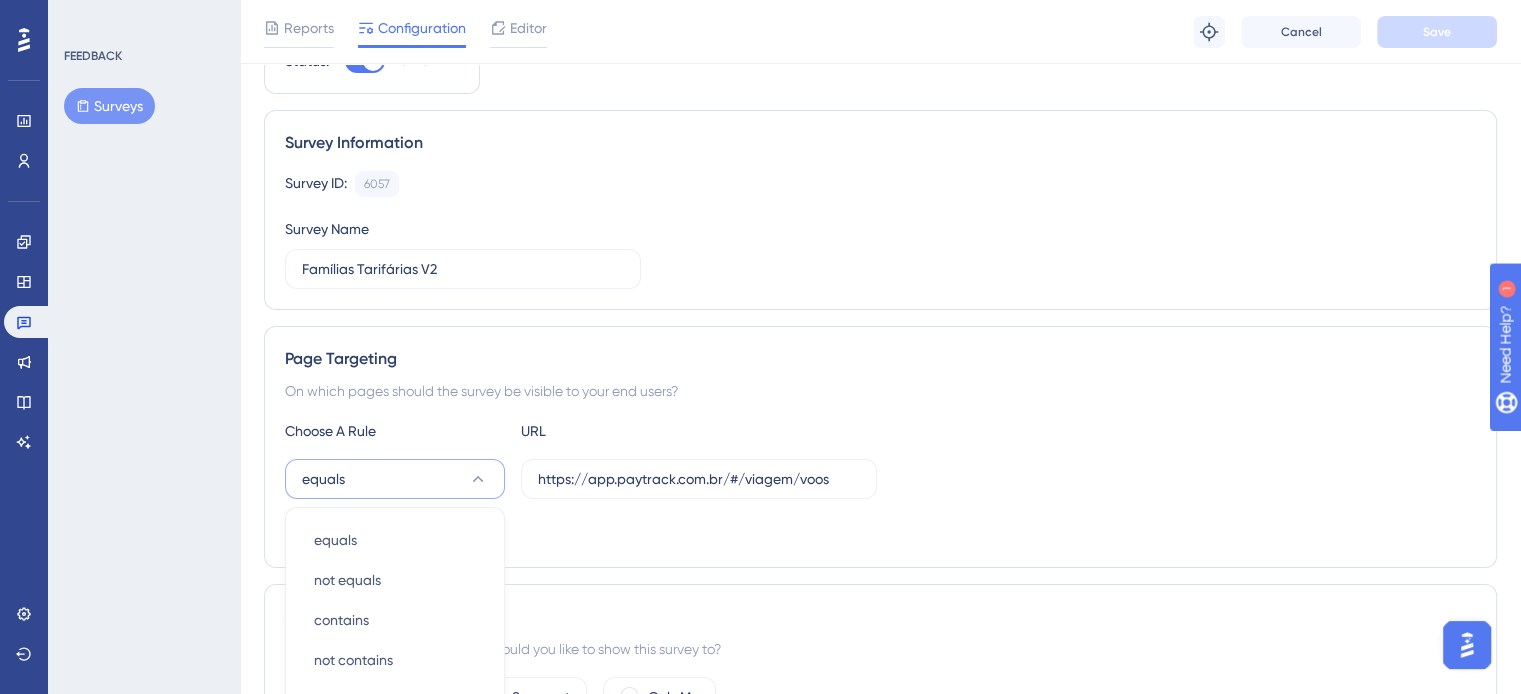scroll, scrollTop: 411, scrollLeft: 0, axis: vertical 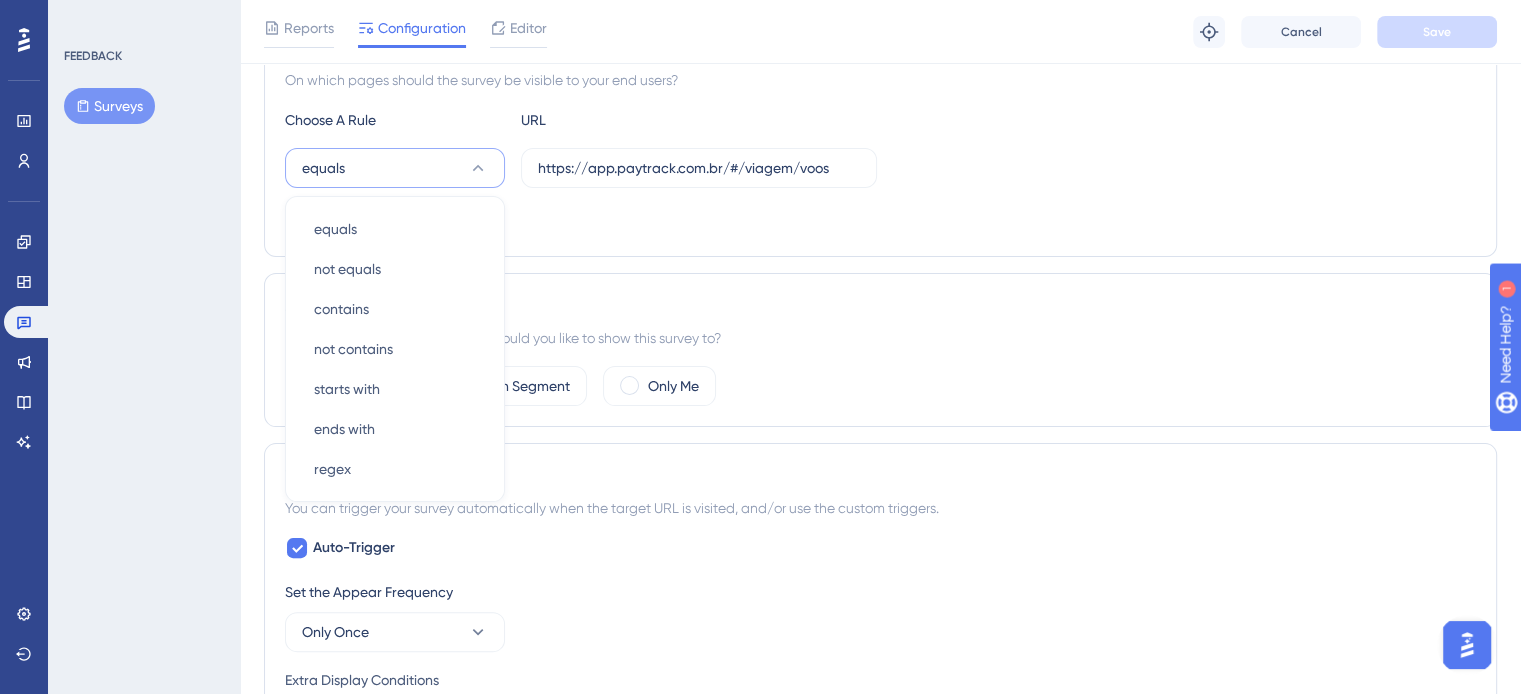 click on "All Users Custom Segment Only Me" at bounding box center [880, 386] 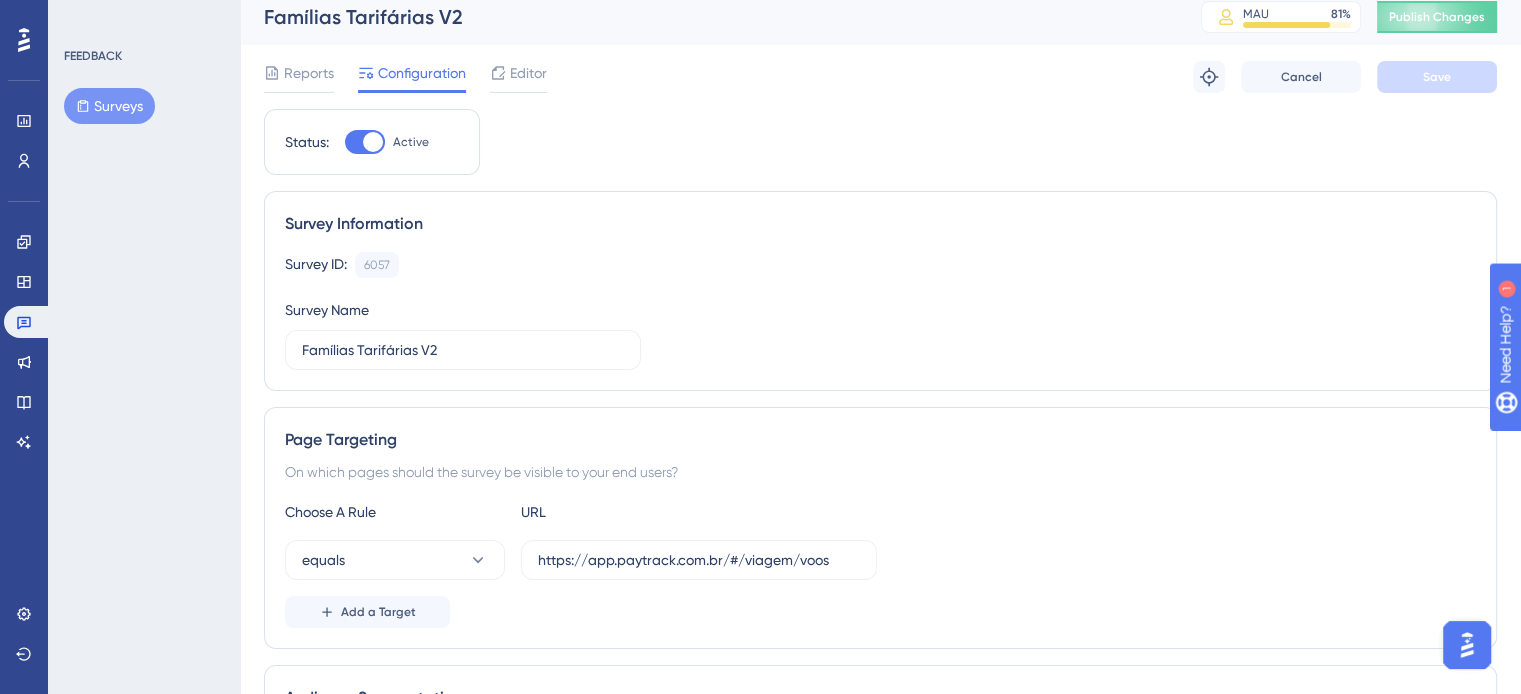 scroll, scrollTop: 0, scrollLeft: 0, axis: both 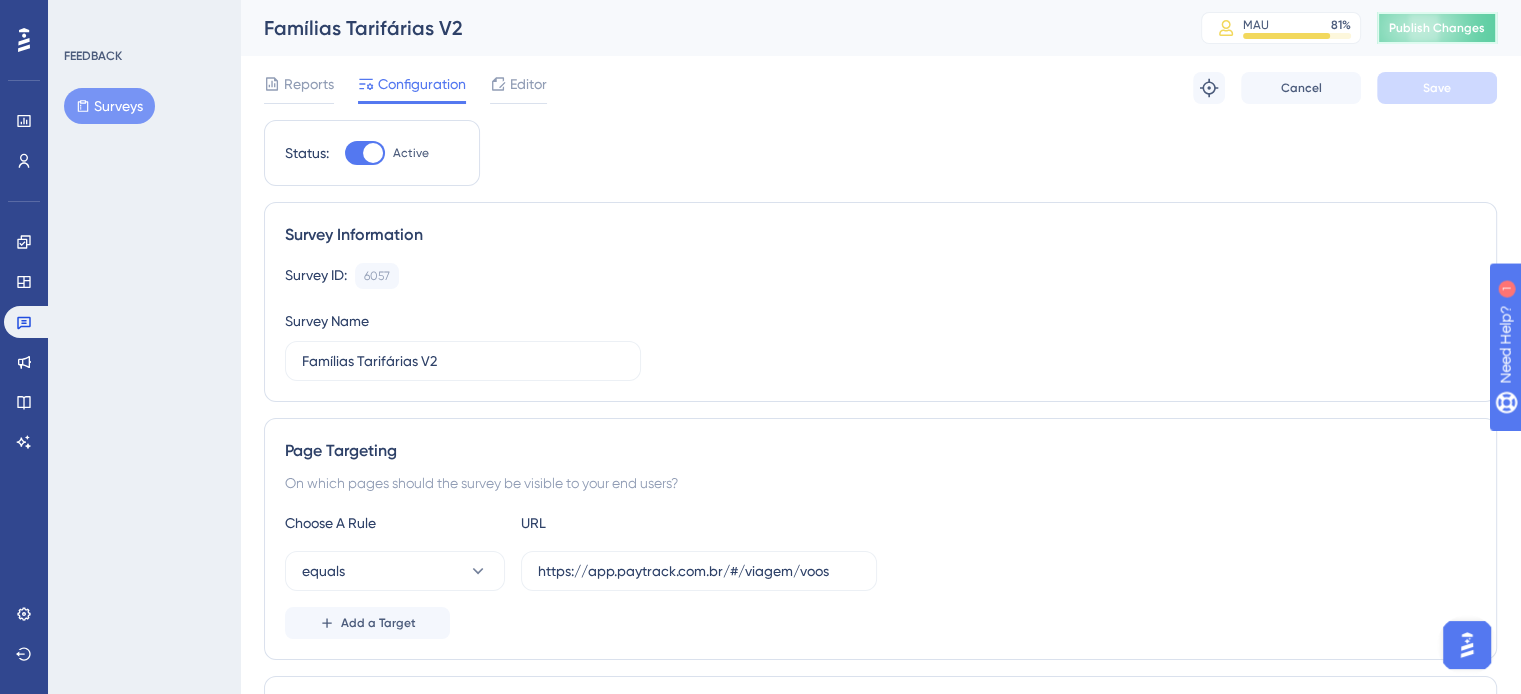 click on "Publish Changes" at bounding box center [1437, 28] 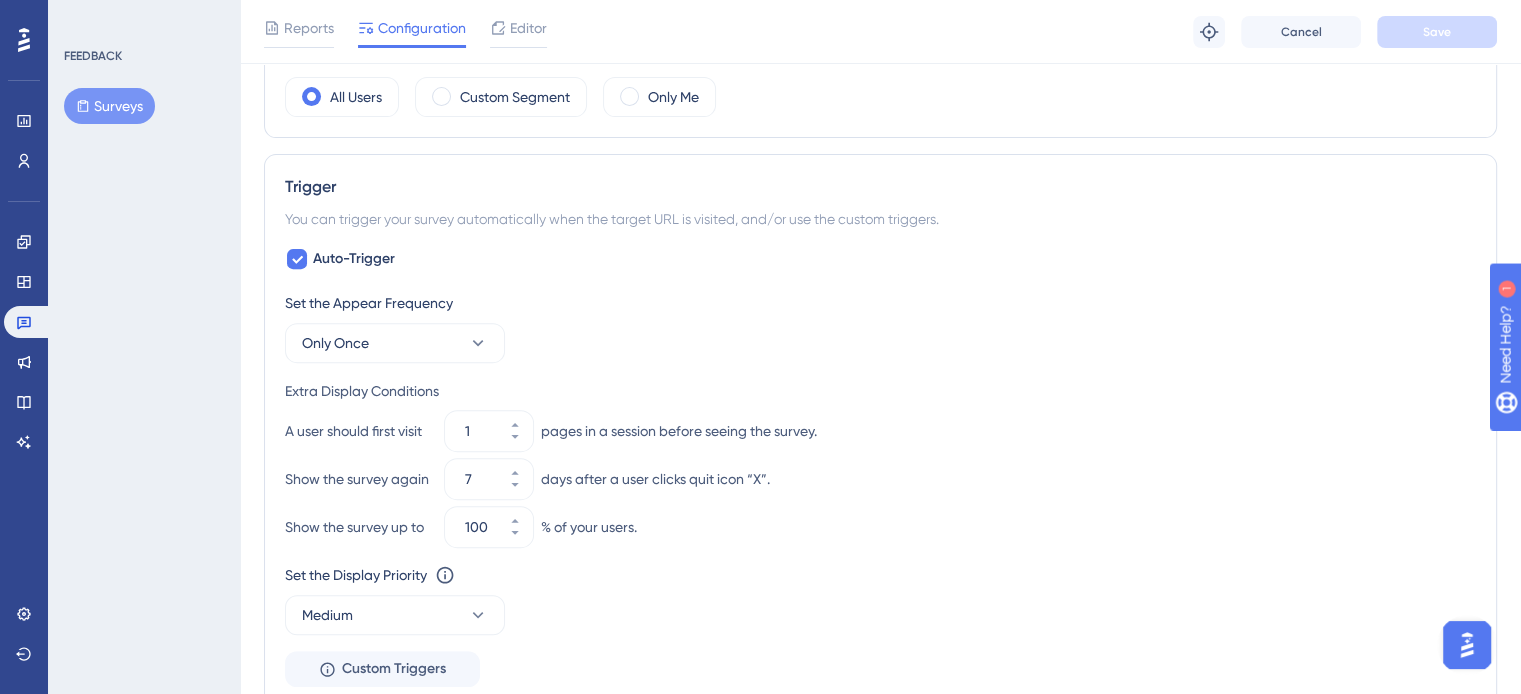 scroll, scrollTop: 0, scrollLeft: 0, axis: both 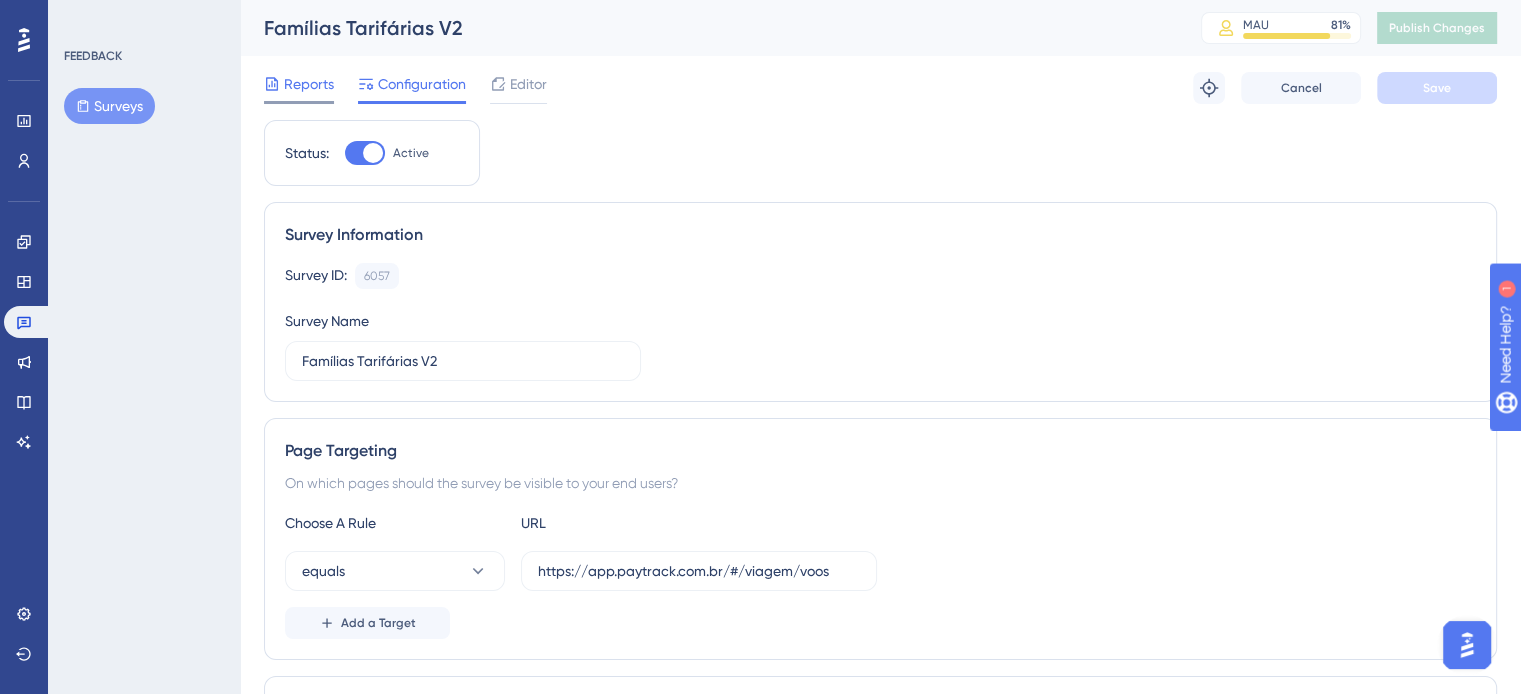 click on "Reports" at bounding box center [299, 88] 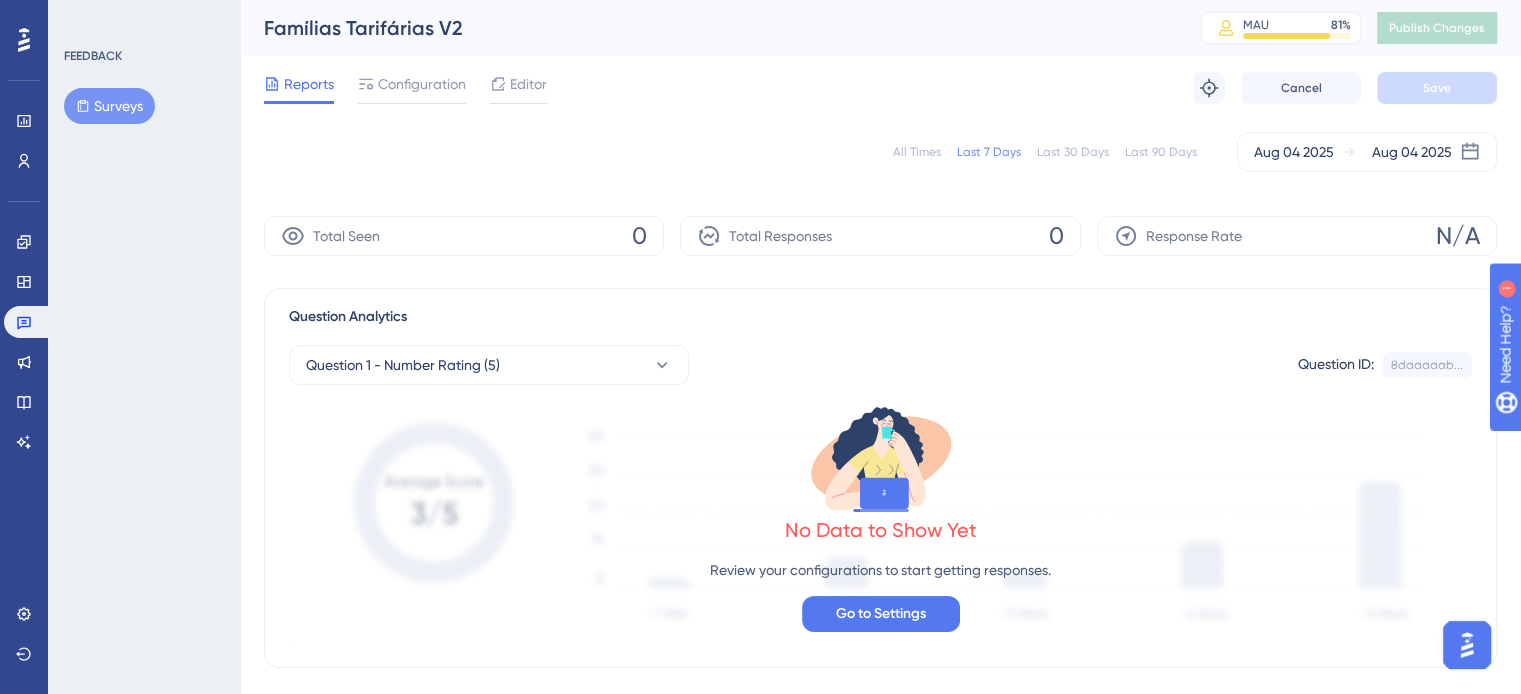 click on "All Times Last 7 Days Last 30 Days Last 90 Days [DATE] [DATE]" at bounding box center [880, 152] 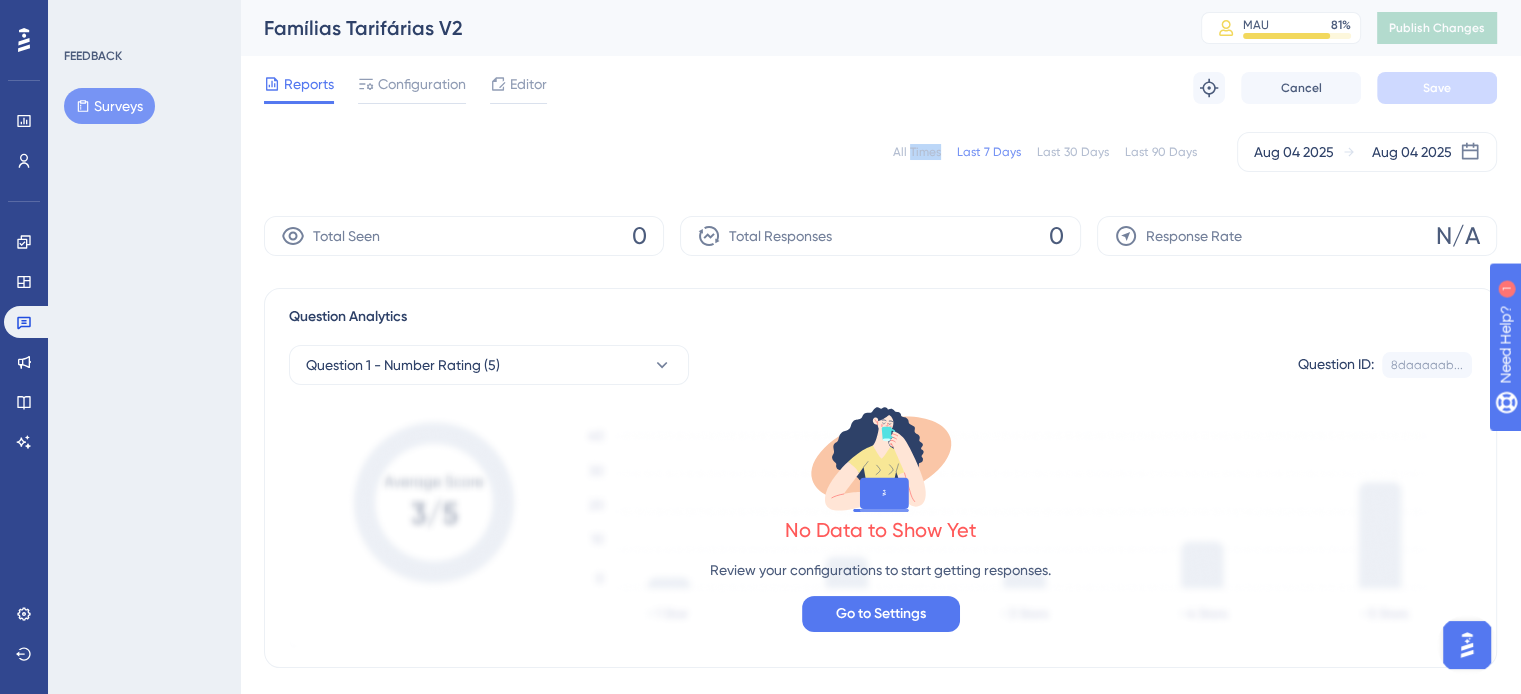 click on "All Times Last 7 Days Last 30 Days Last 90 Days [DATE] [DATE]" at bounding box center (880, 152) 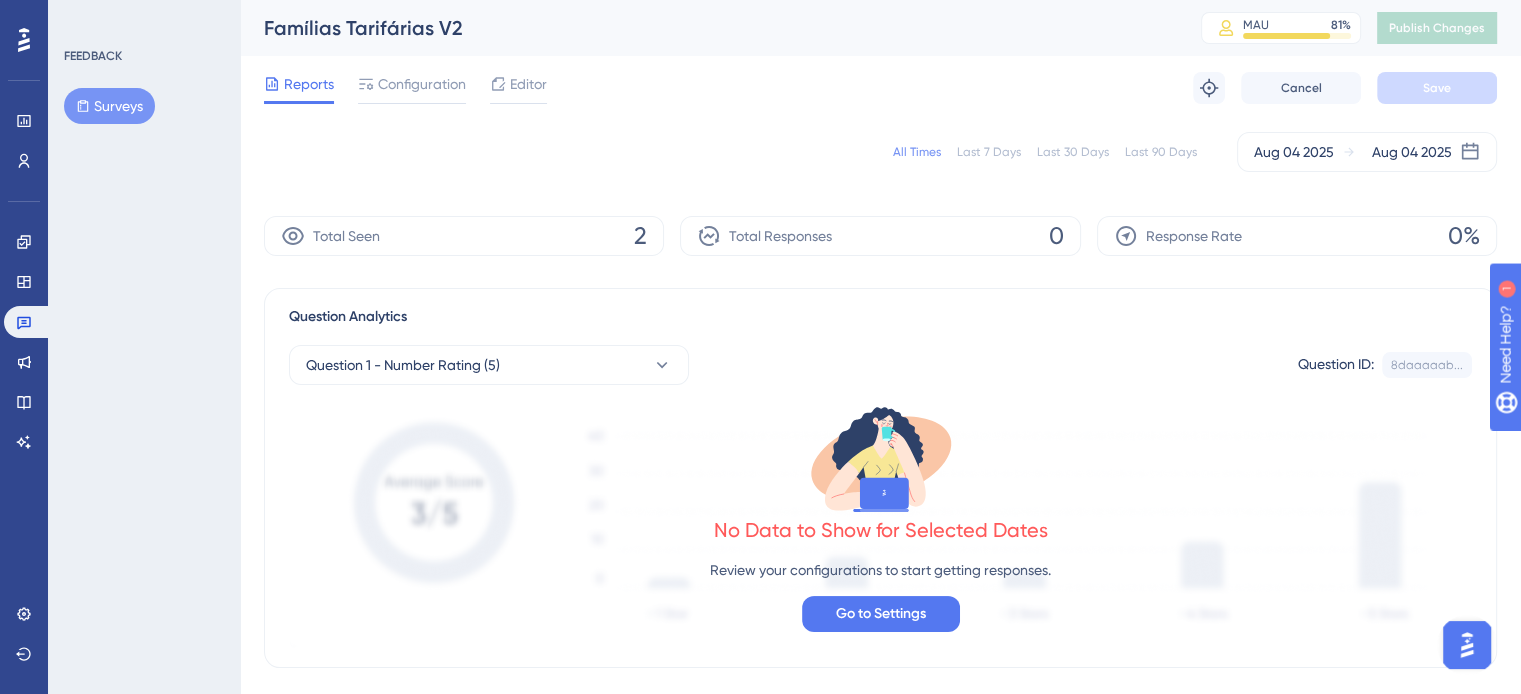 click on "Reports Configuration Editor Troubleshoot Cancel Save" at bounding box center (880, 88) 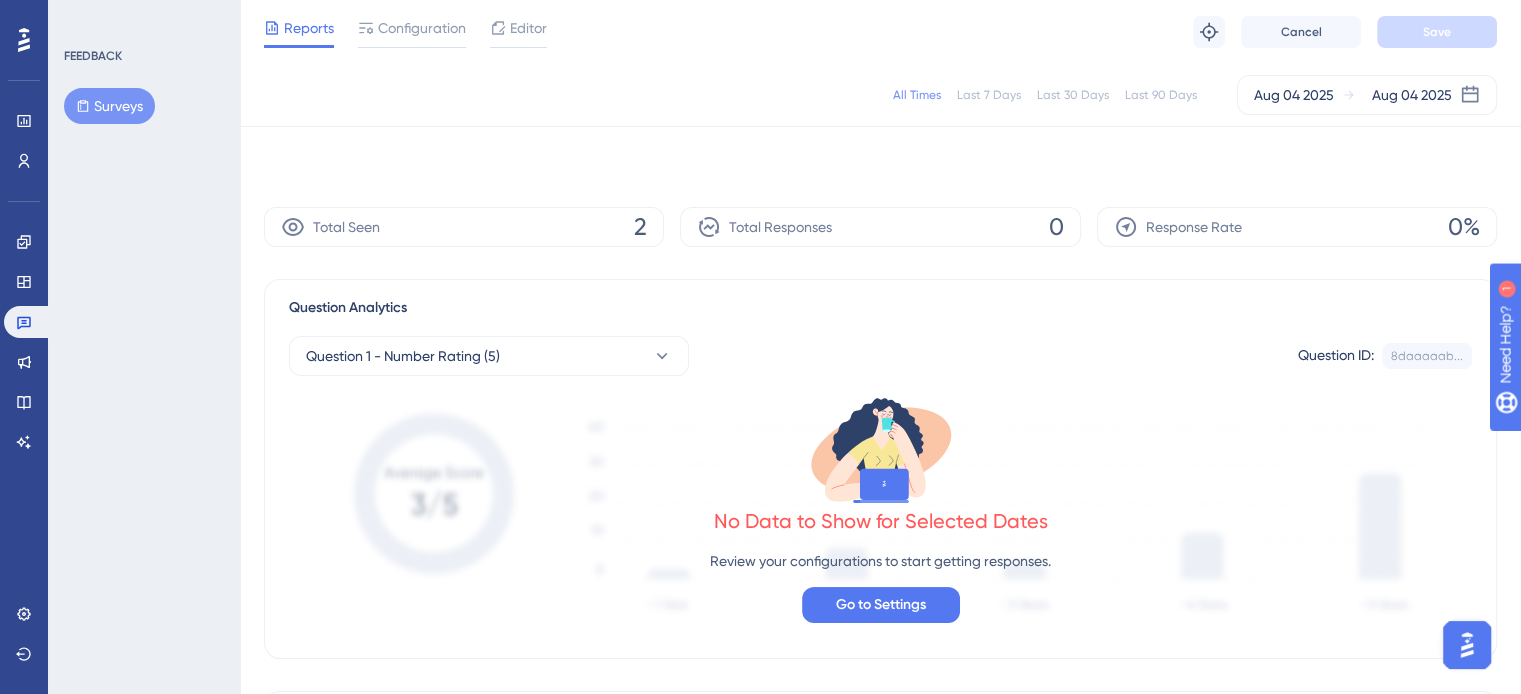 scroll, scrollTop: 0, scrollLeft: 0, axis: both 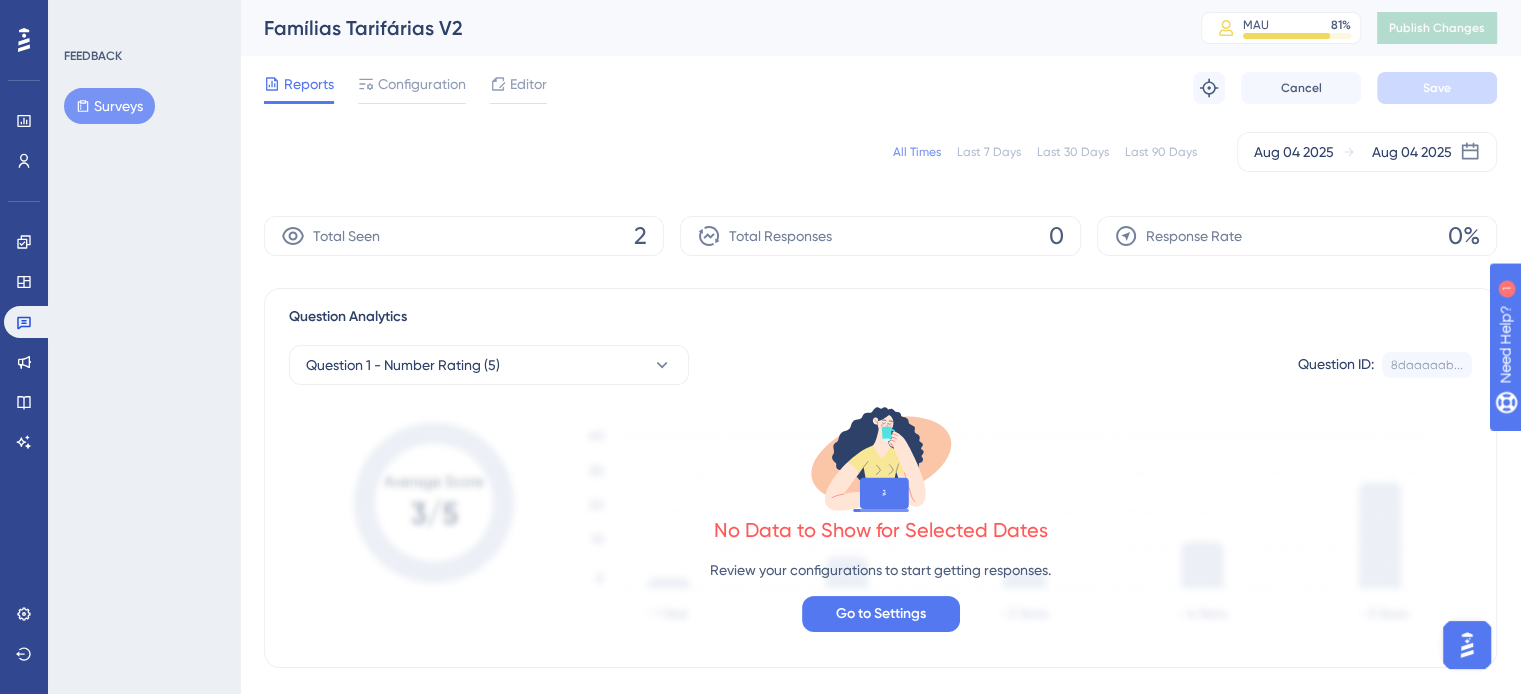 drag, startPoint x: 461, startPoint y: 238, endPoint x: 397, endPoint y: 220, distance: 66.48308 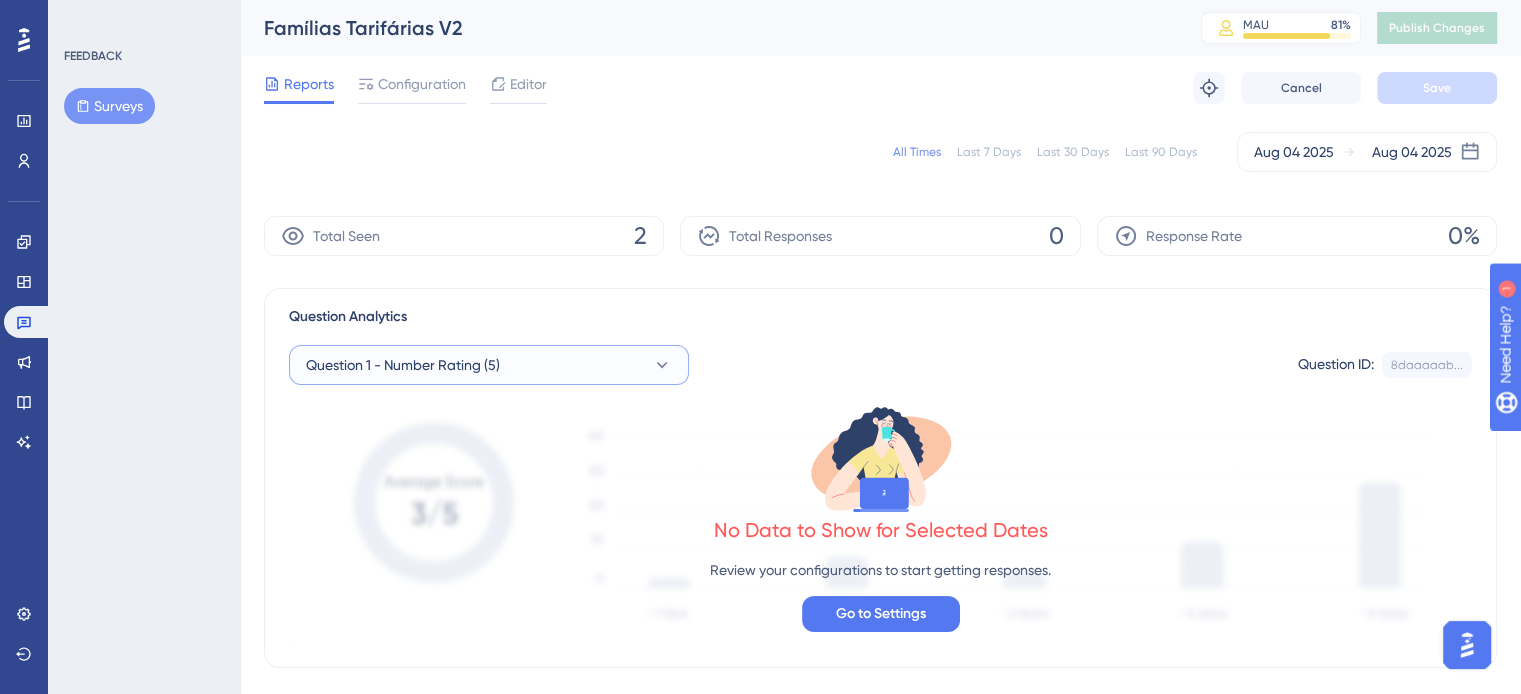 click on "Question 1 - Number Rating (5)" at bounding box center (403, 365) 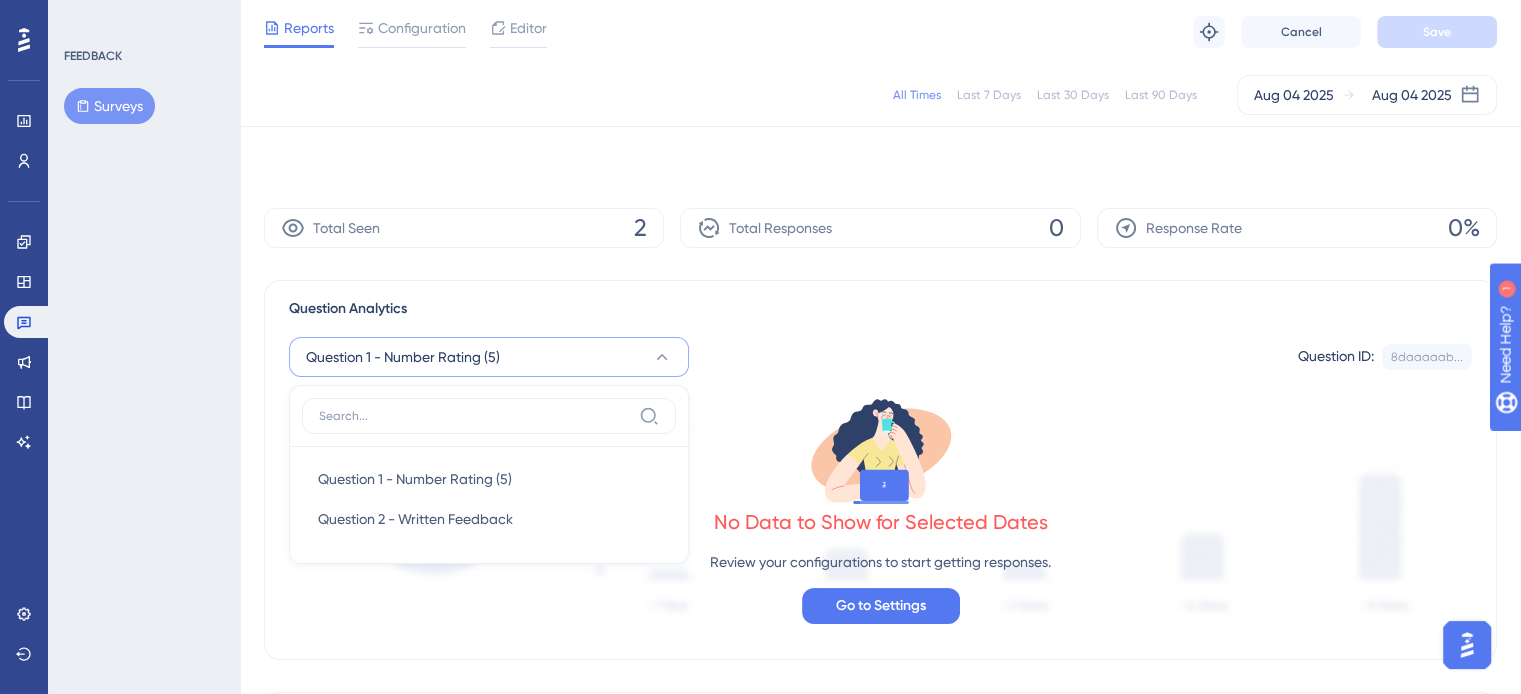 scroll, scrollTop: 135, scrollLeft: 0, axis: vertical 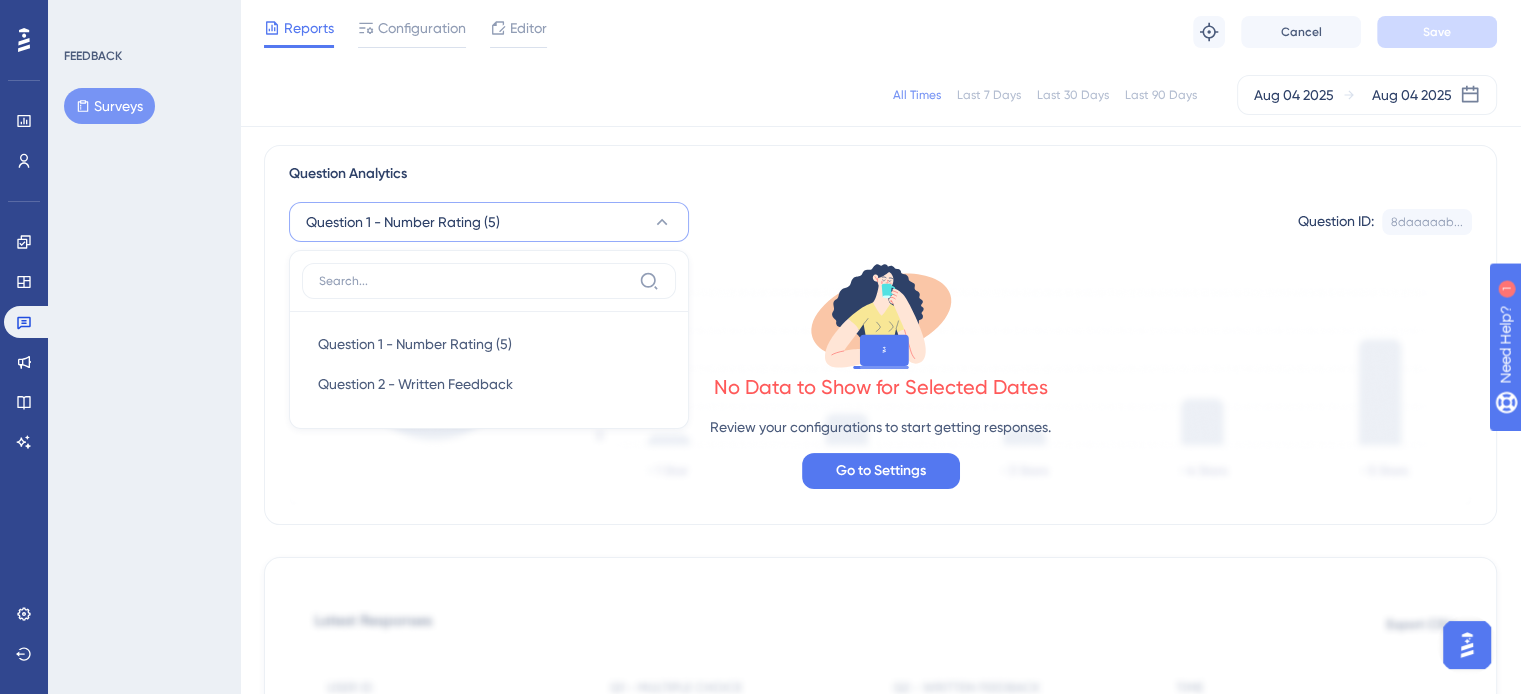 click 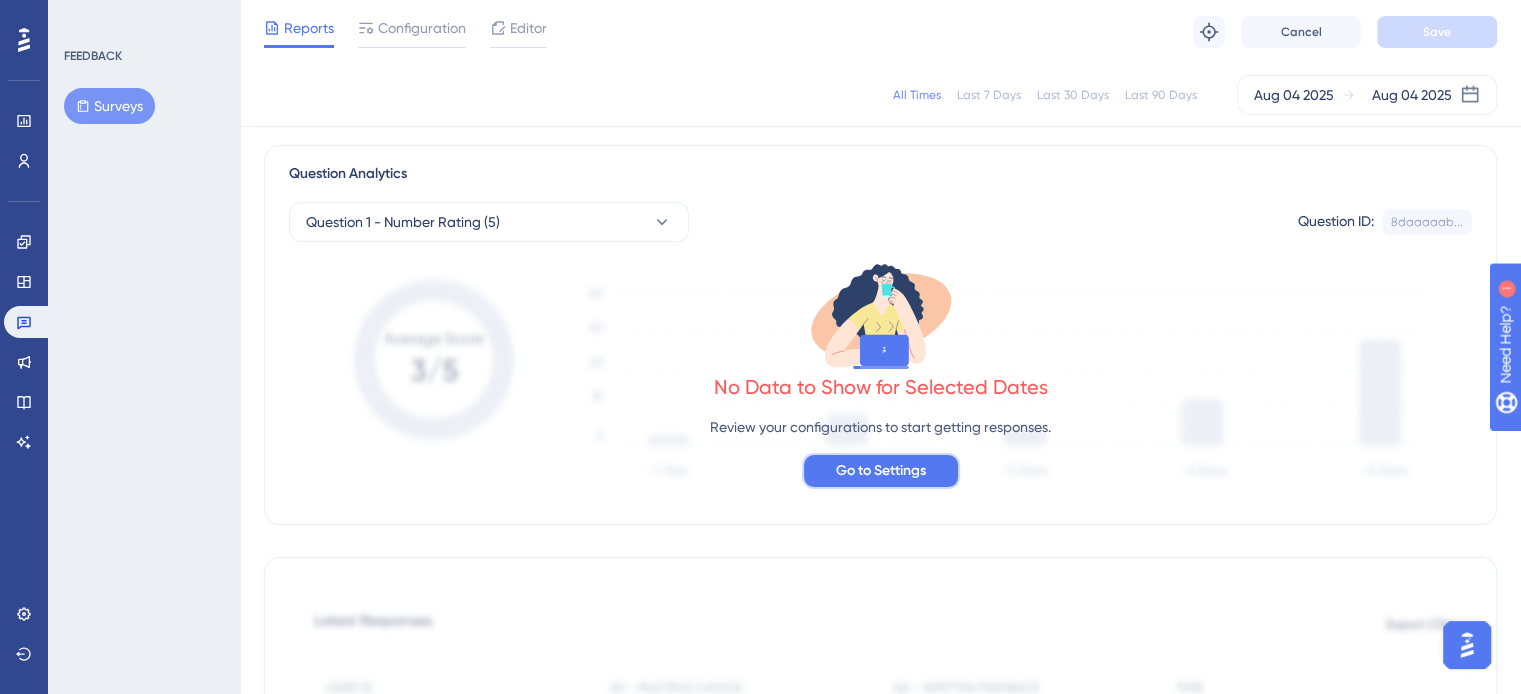 click on "Go to Settings" at bounding box center (881, 471) 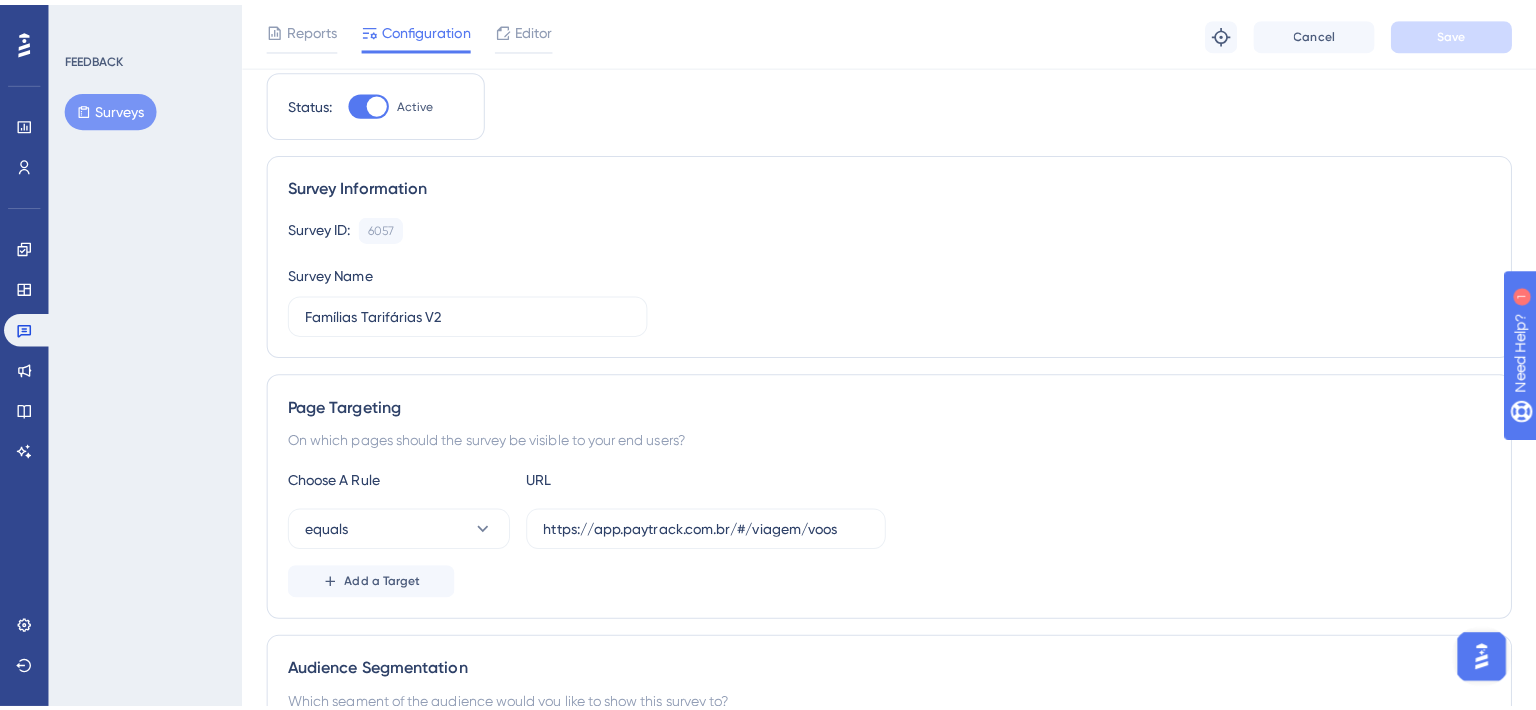 scroll, scrollTop: 0, scrollLeft: 0, axis: both 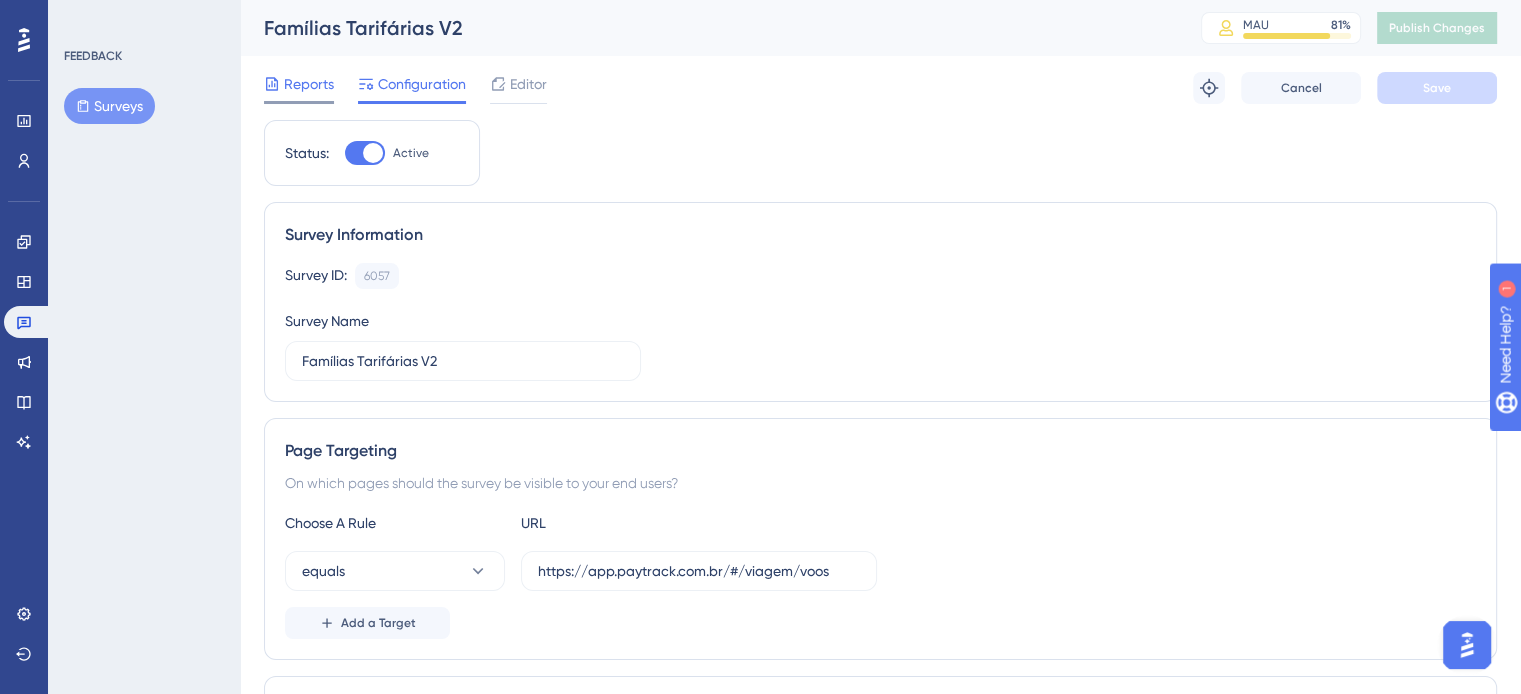 click 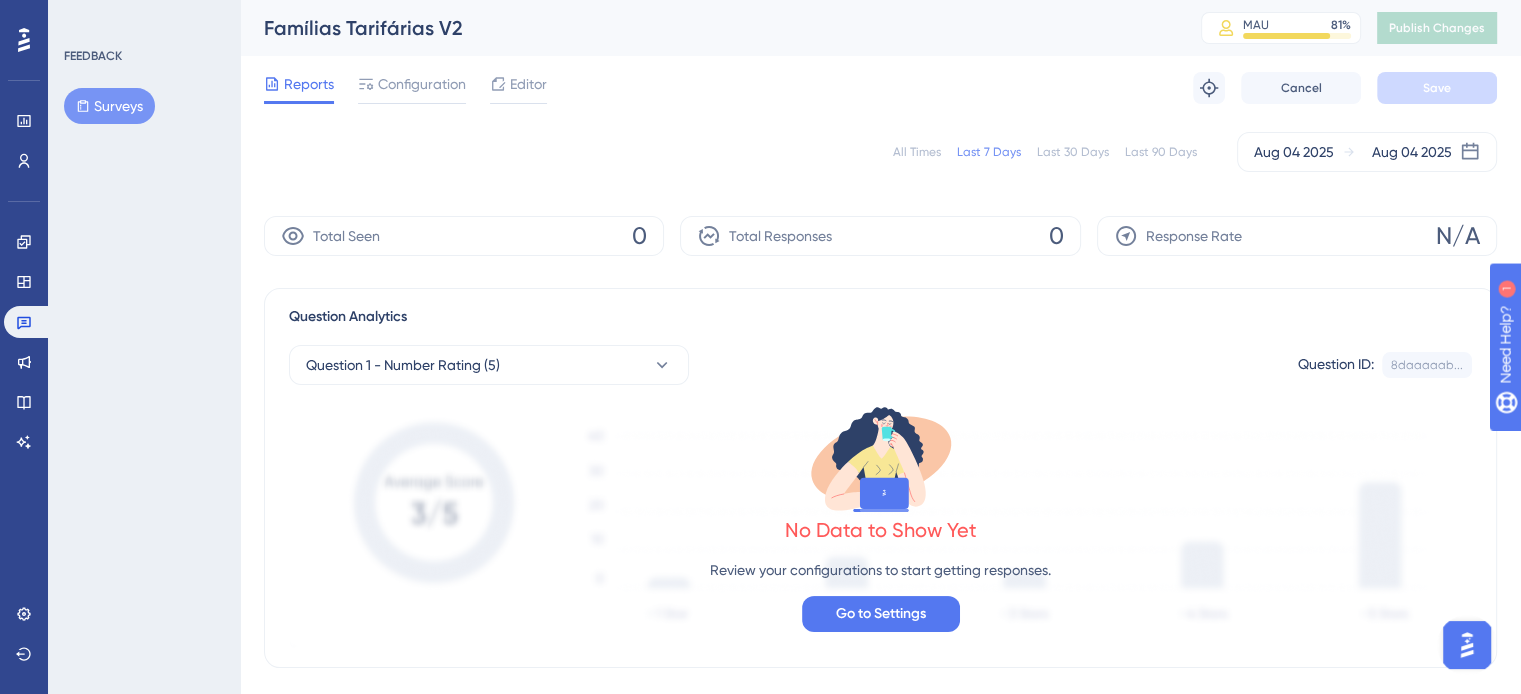 click on "Reports Configuration Editor Troubleshoot Cancel Save" at bounding box center [880, 88] 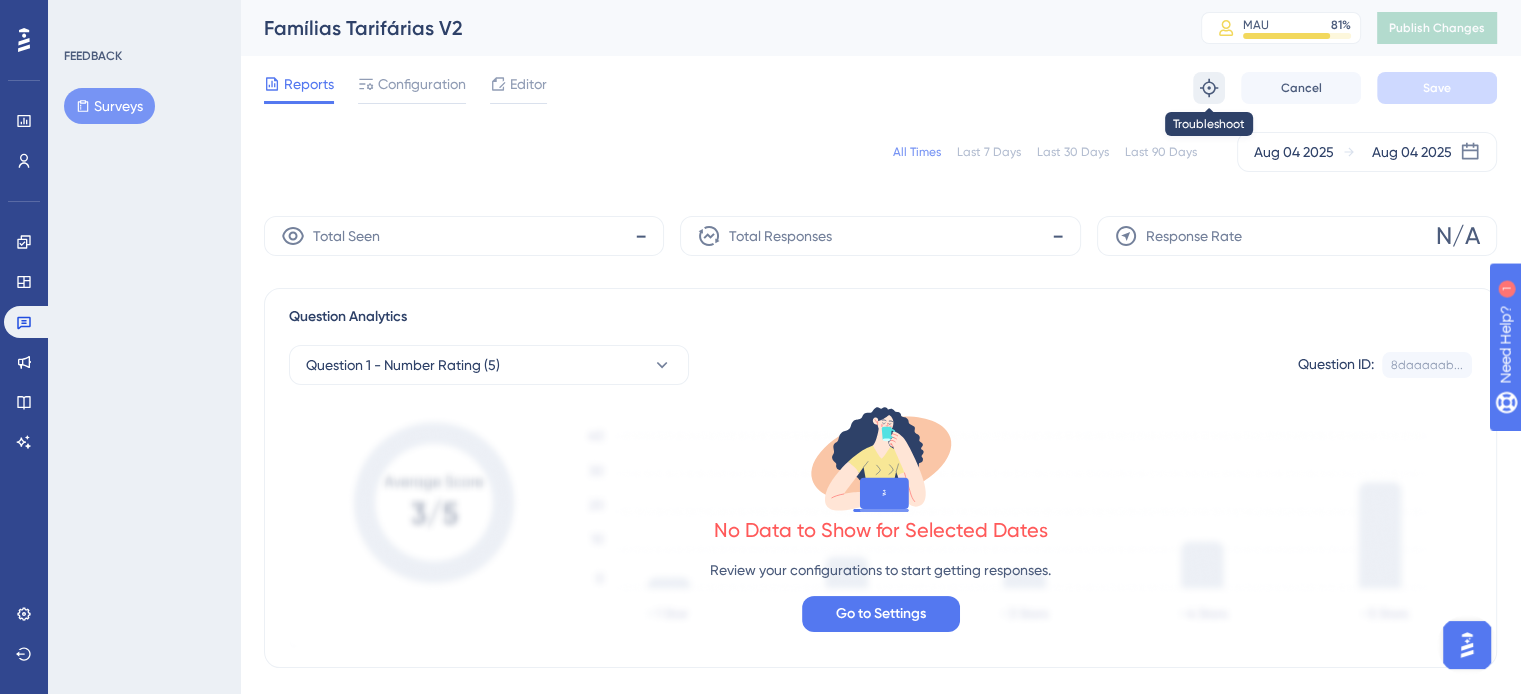 click 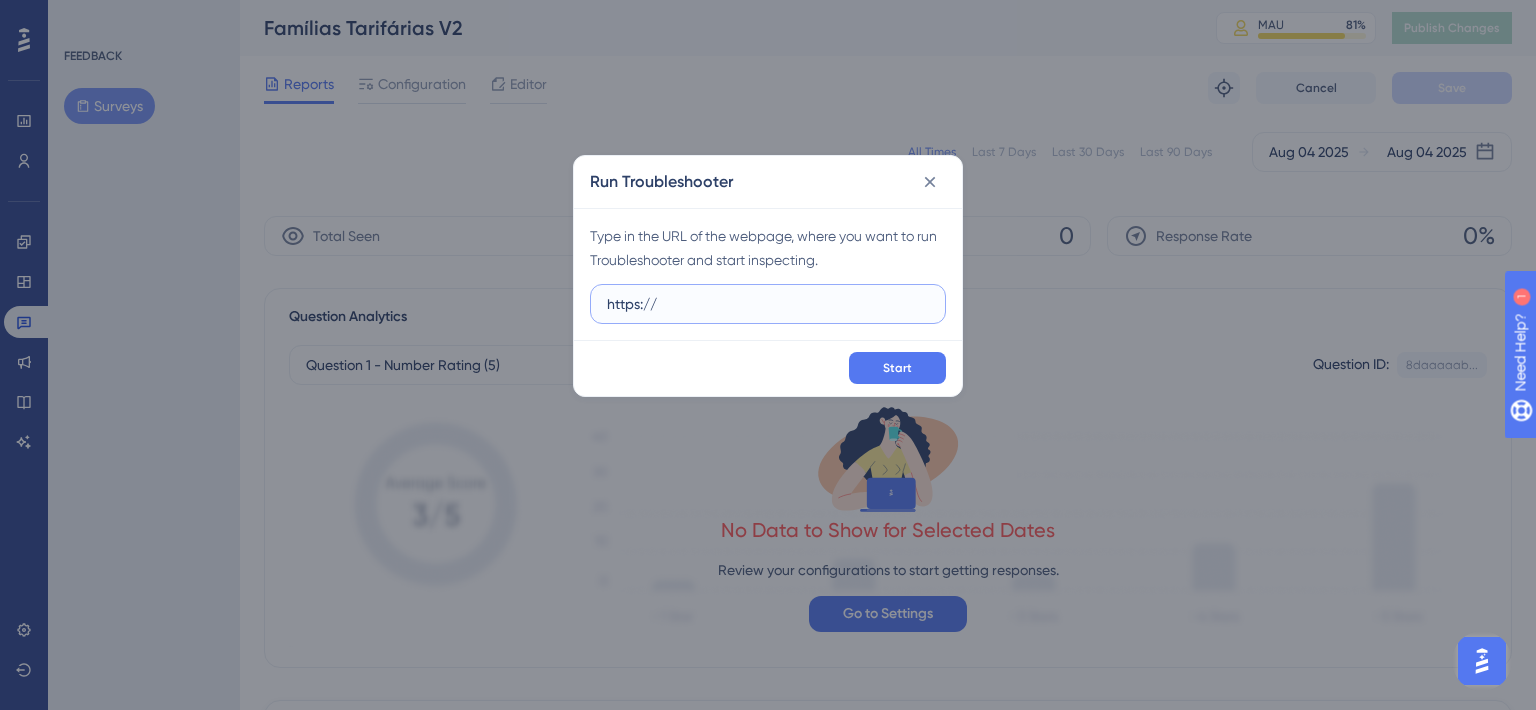 paste on "https://app.paytrack.com.br/#/viagem/voos" 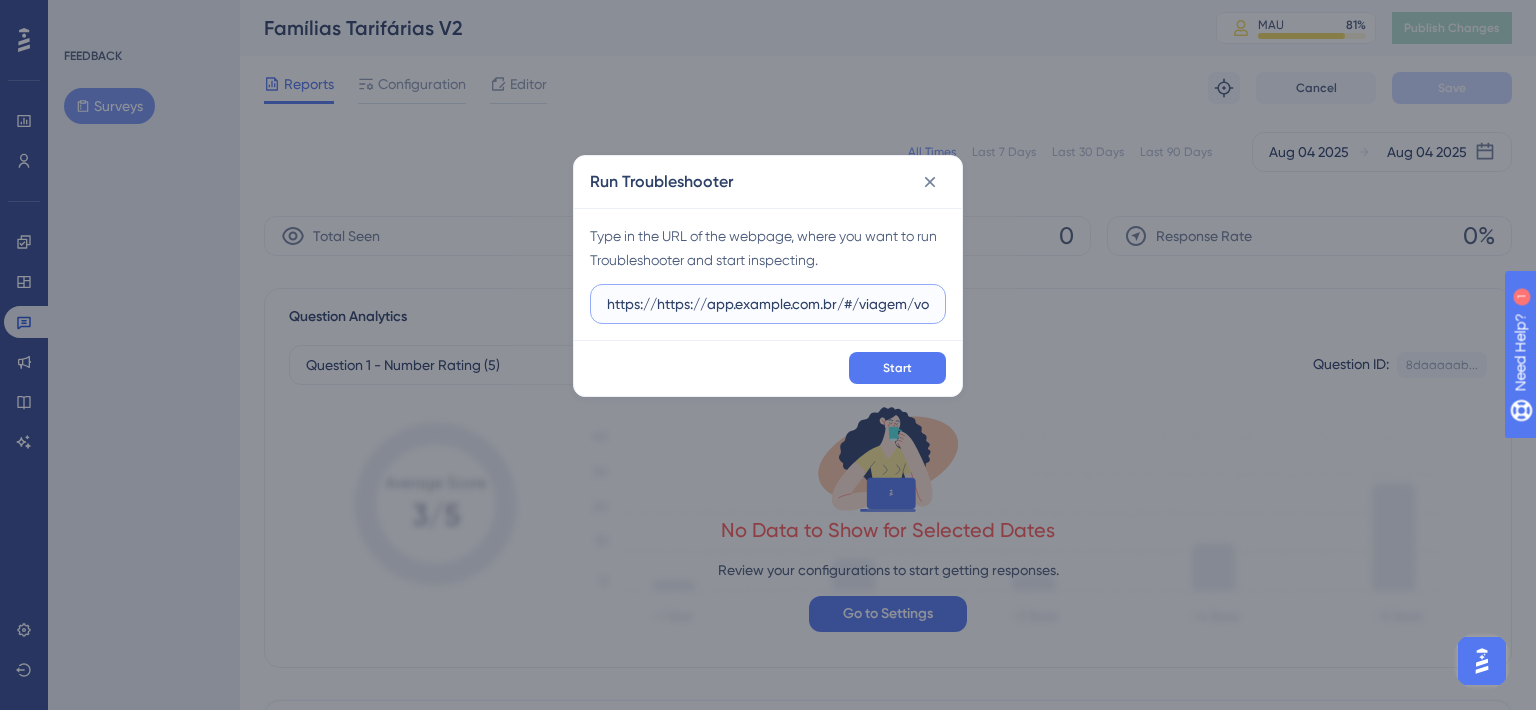 scroll, scrollTop: 0, scrollLeft: 24, axis: horizontal 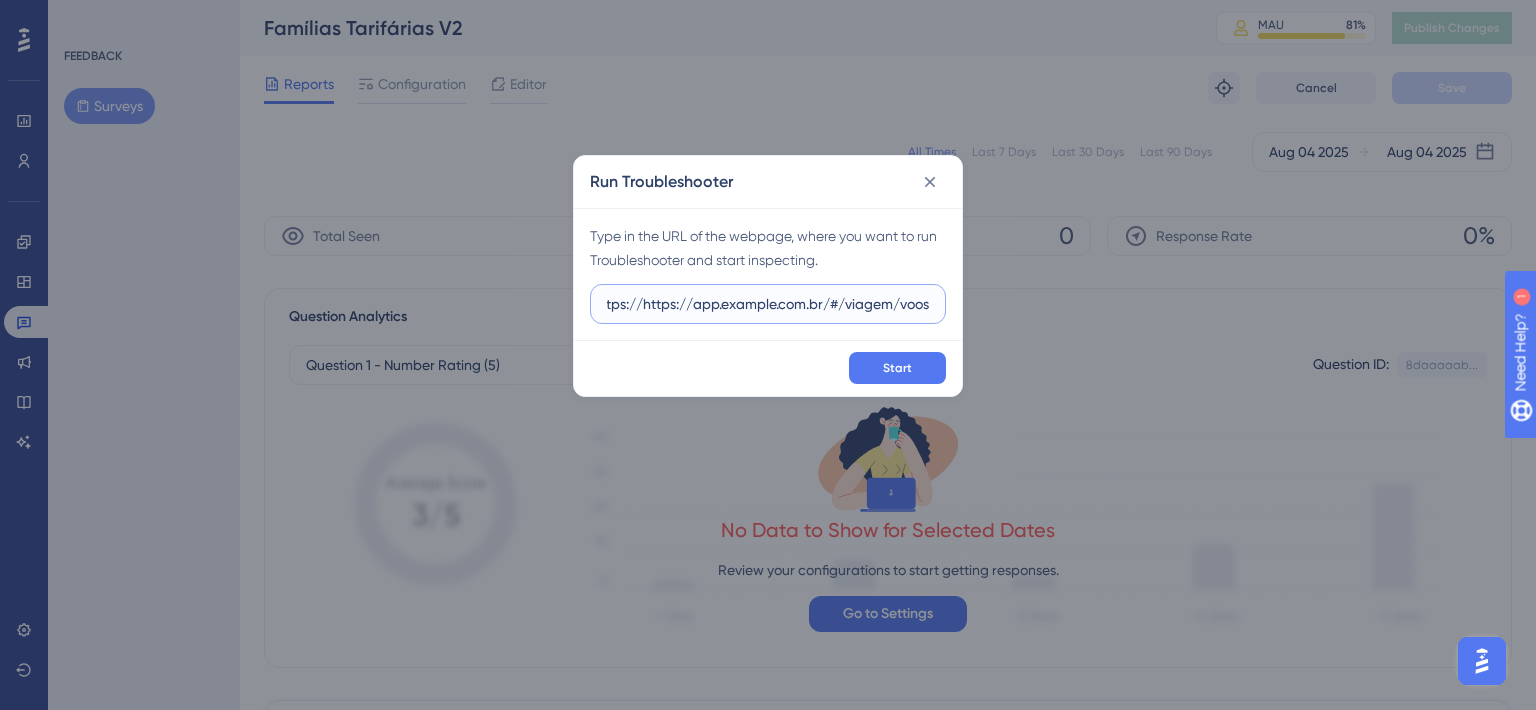 paste 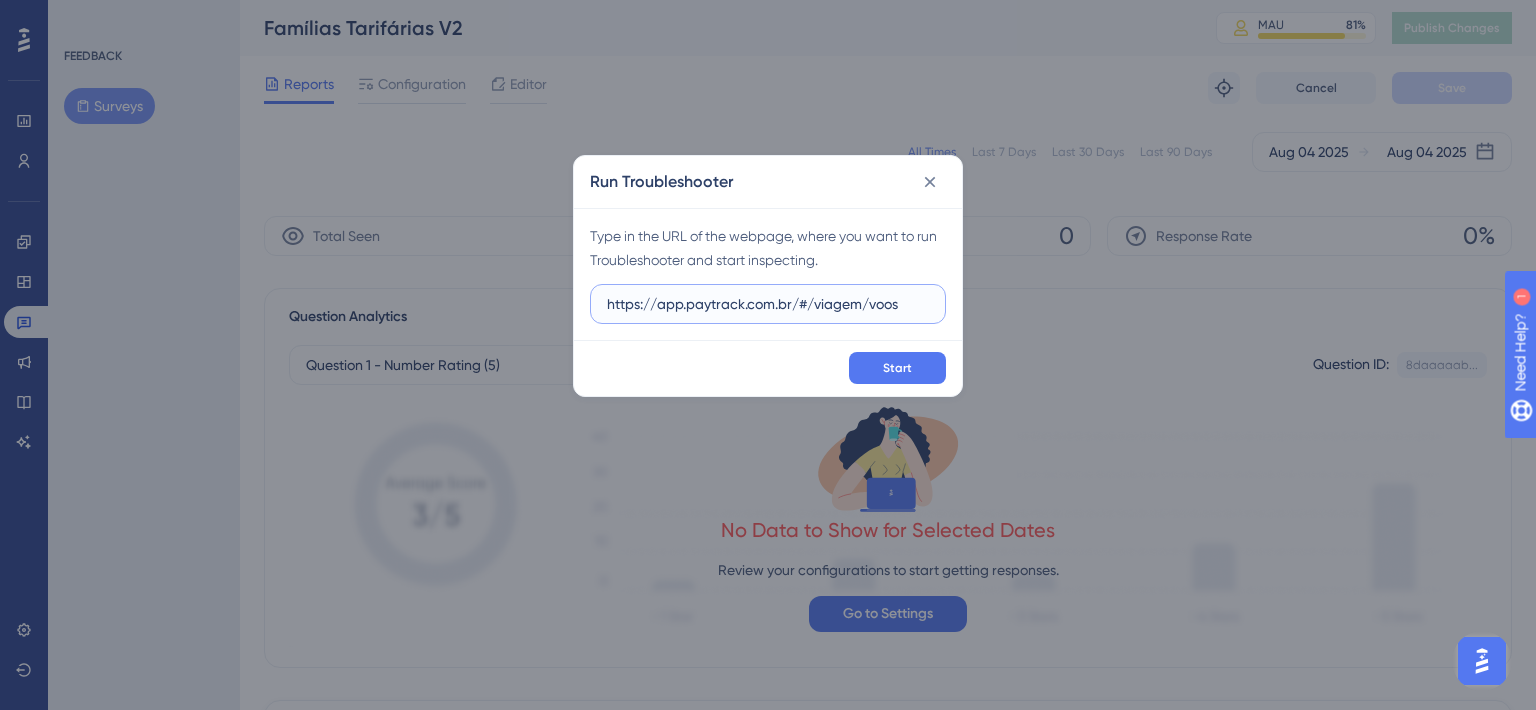 scroll, scrollTop: 0, scrollLeft: 0, axis: both 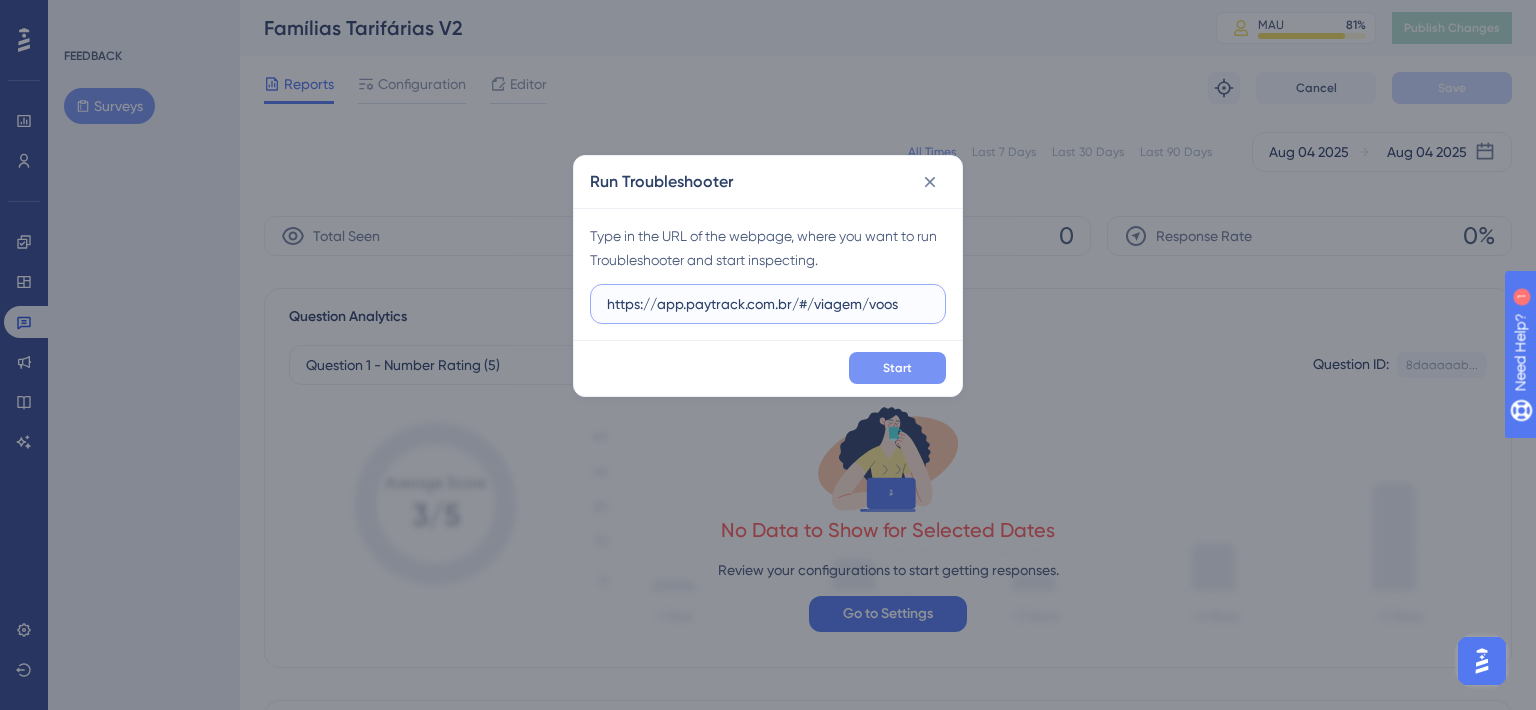type on "https://app.paytrack.com.br/#/viagem/voos" 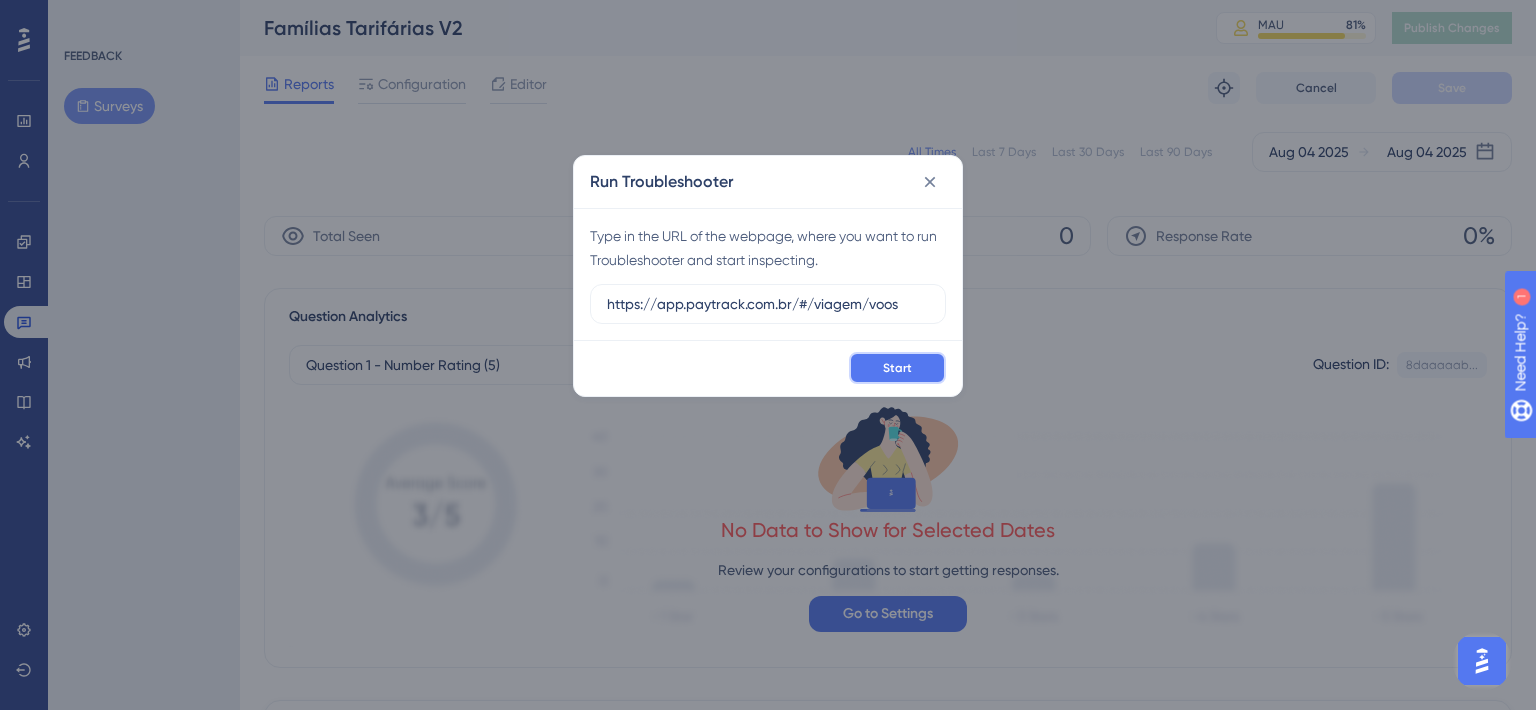 click on "Start" at bounding box center (897, 368) 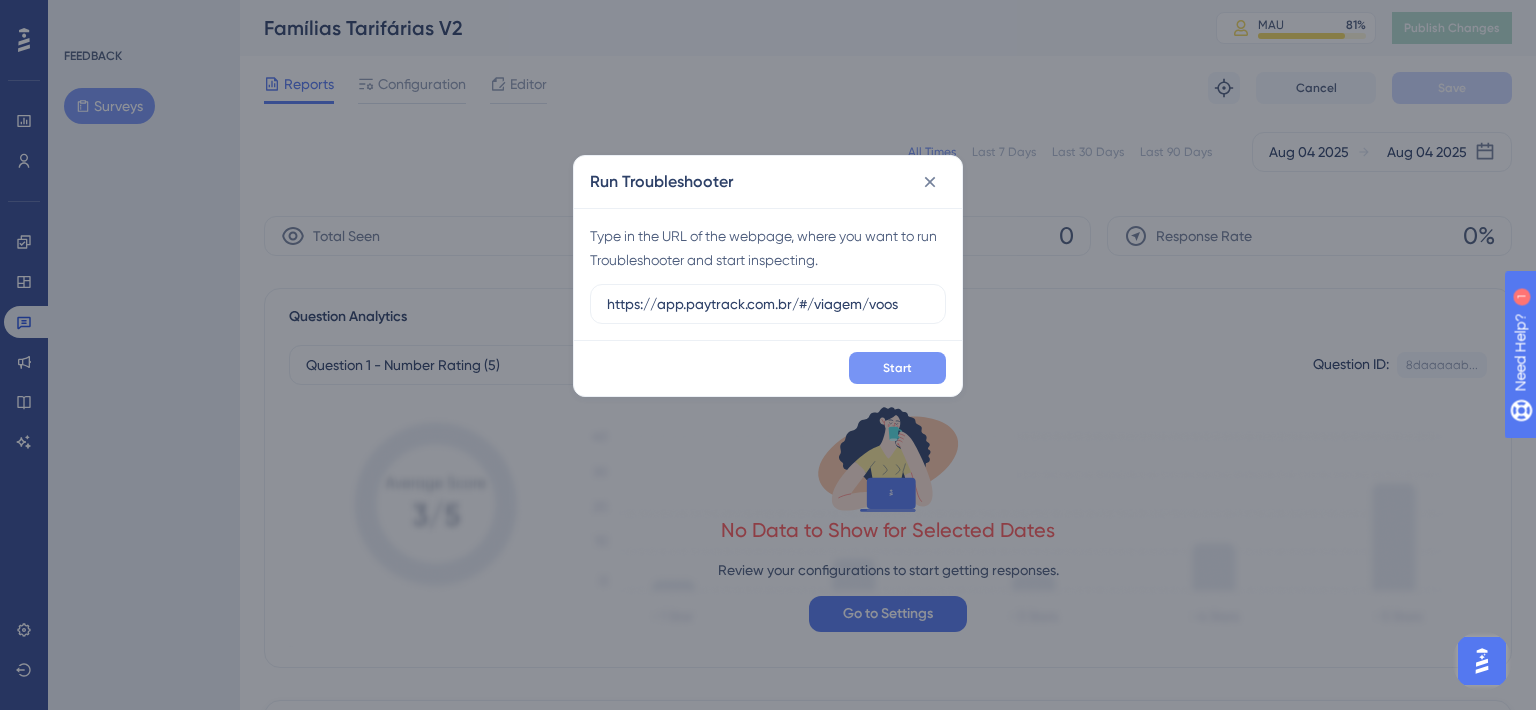 click on "Start" at bounding box center (897, 368) 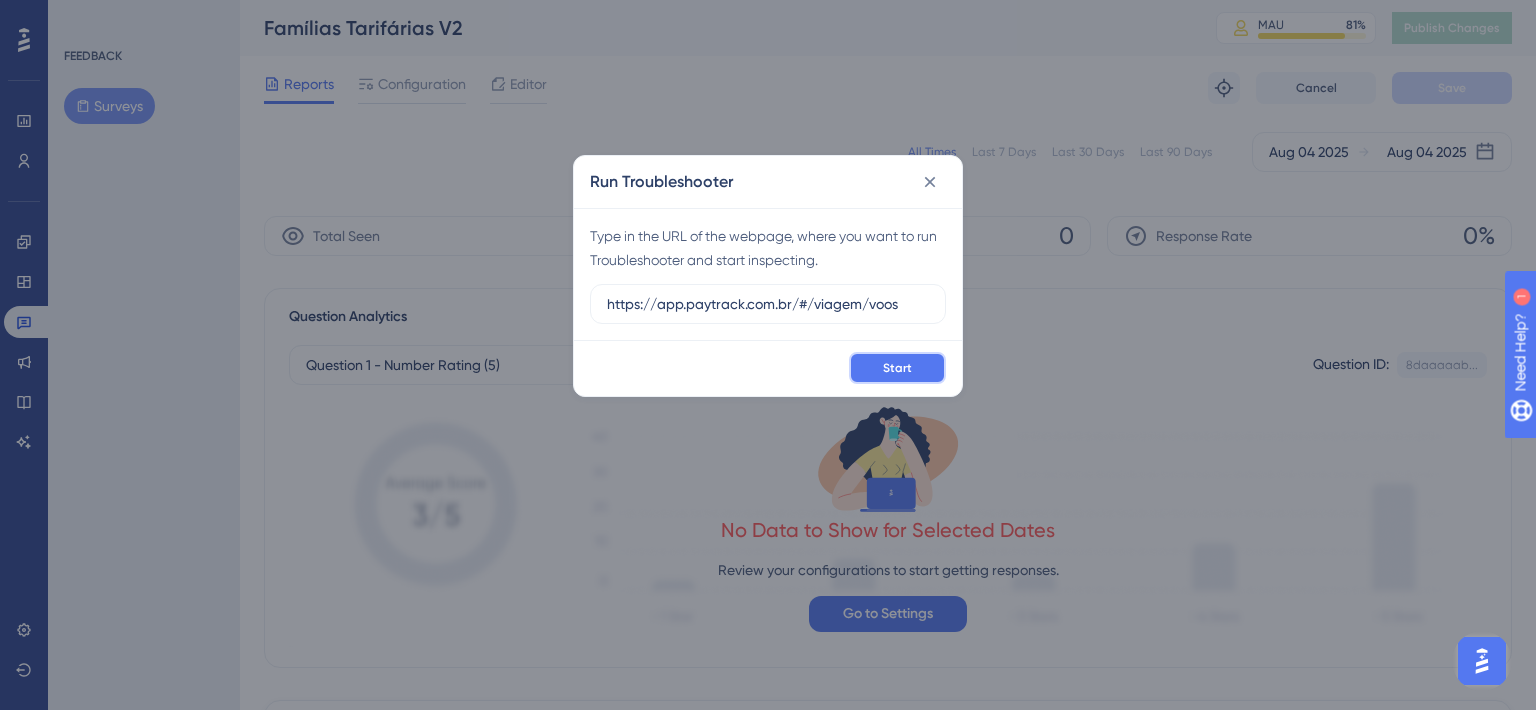 click on "Start" at bounding box center (897, 368) 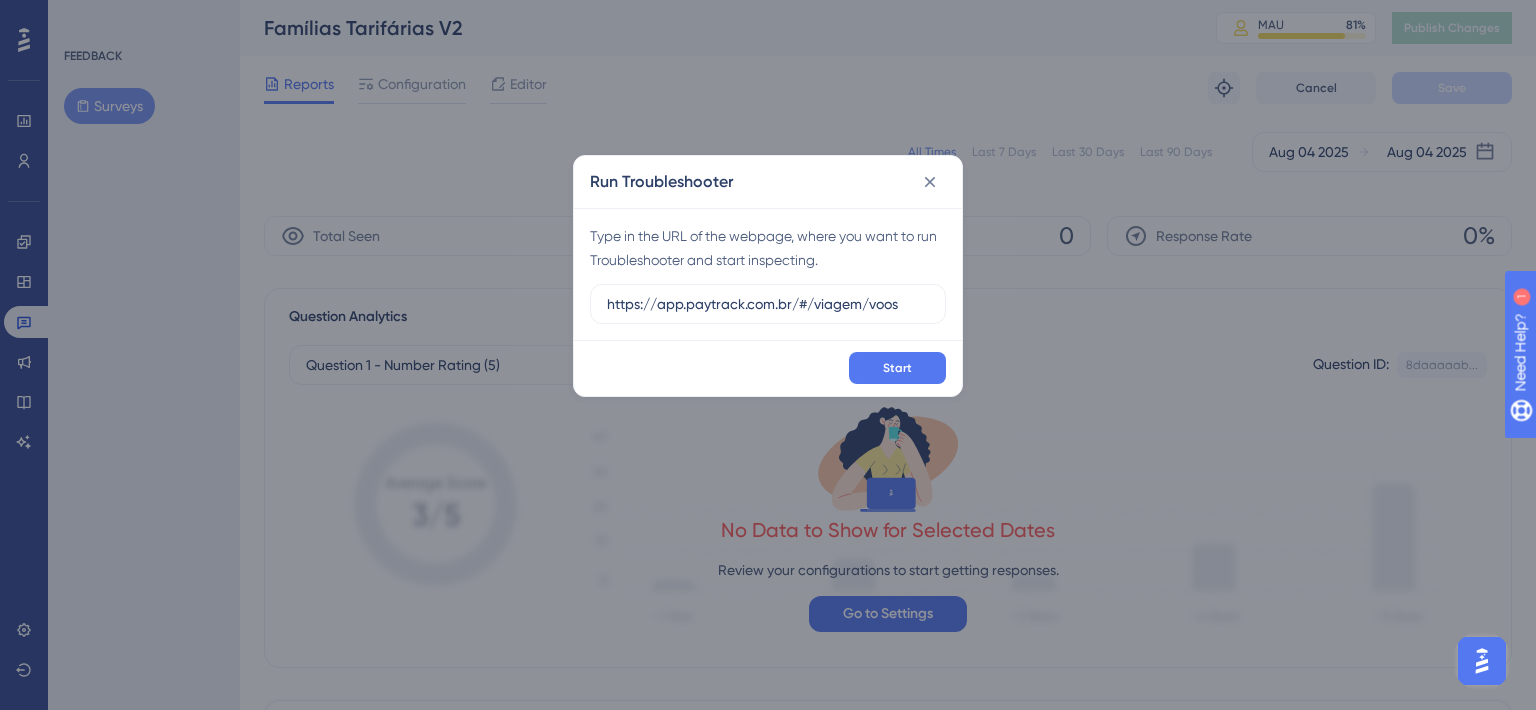 click on "Start" at bounding box center (768, 368) 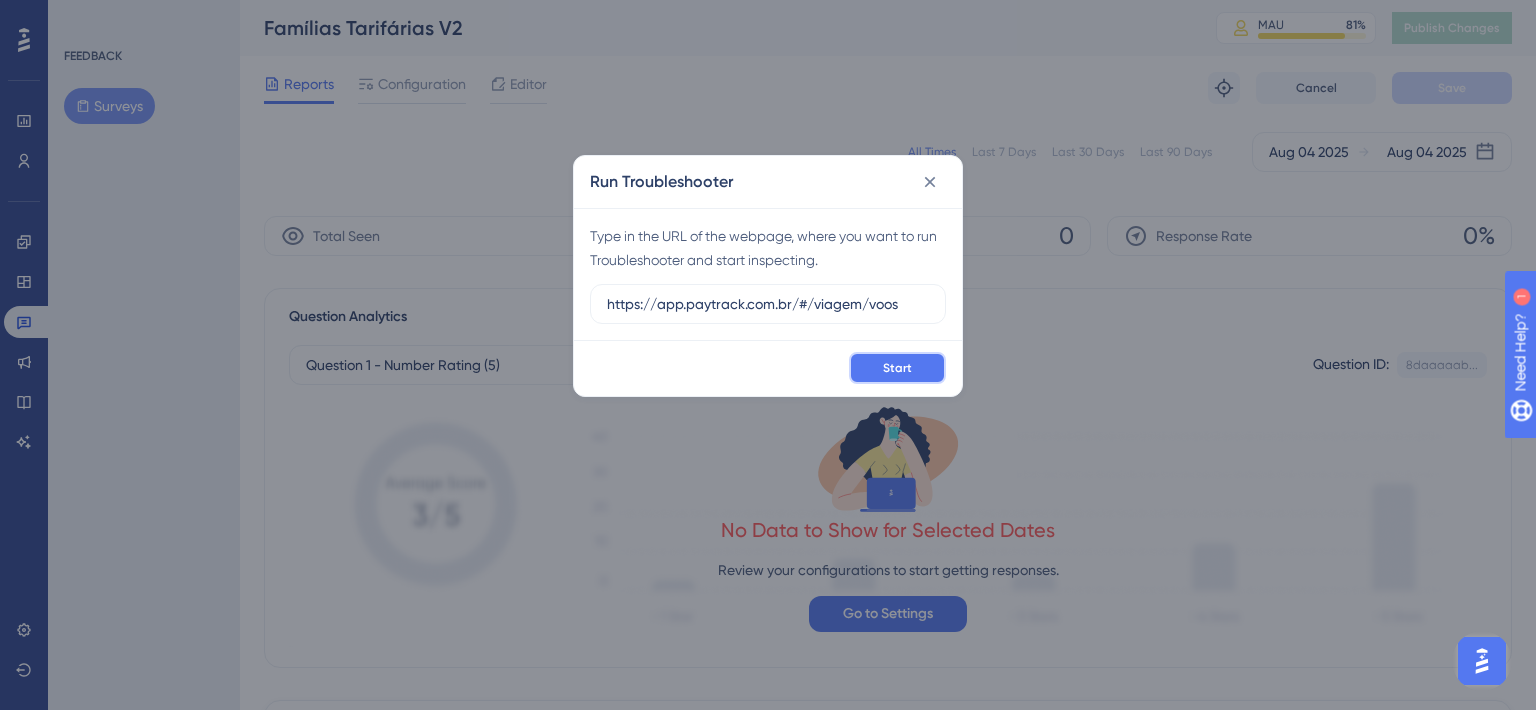 click on "Start" at bounding box center [897, 368] 